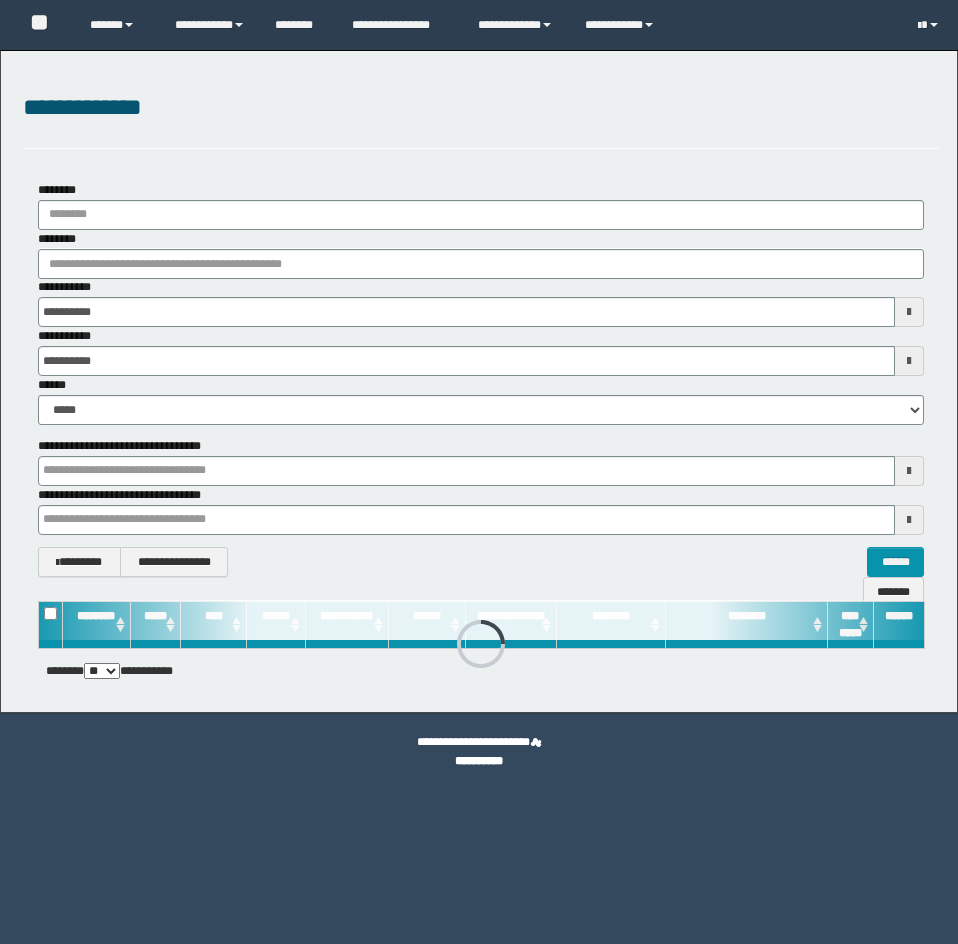 scroll, scrollTop: 0, scrollLeft: 0, axis: both 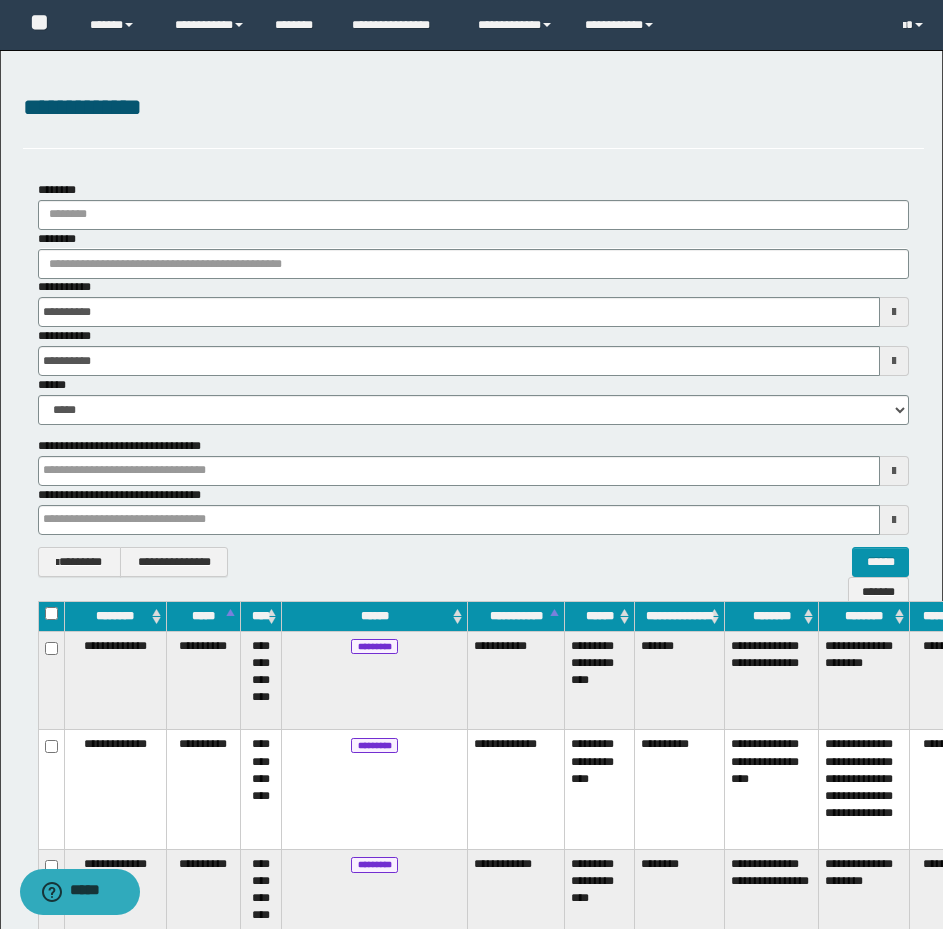 drag, startPoint x: 774, startPoint y: 113, endPoint x: 774, endPoint y: 572, distance: 459 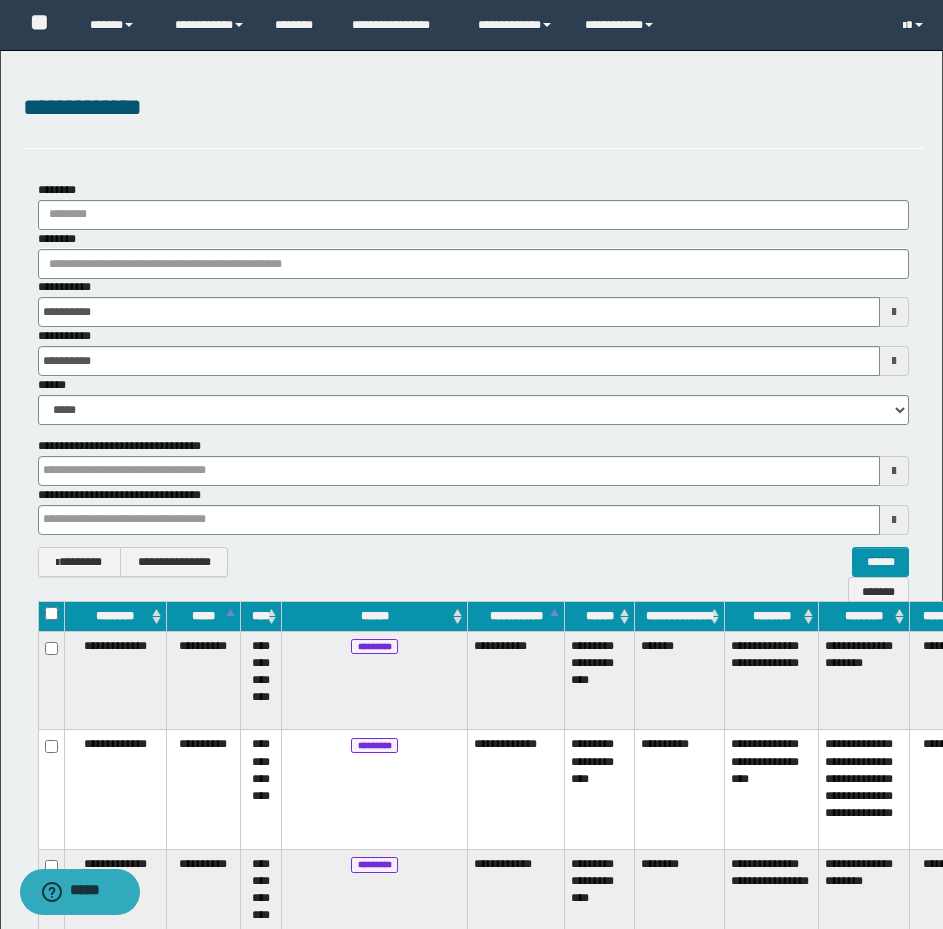 click on "**********" at bounding box center (473, 108) 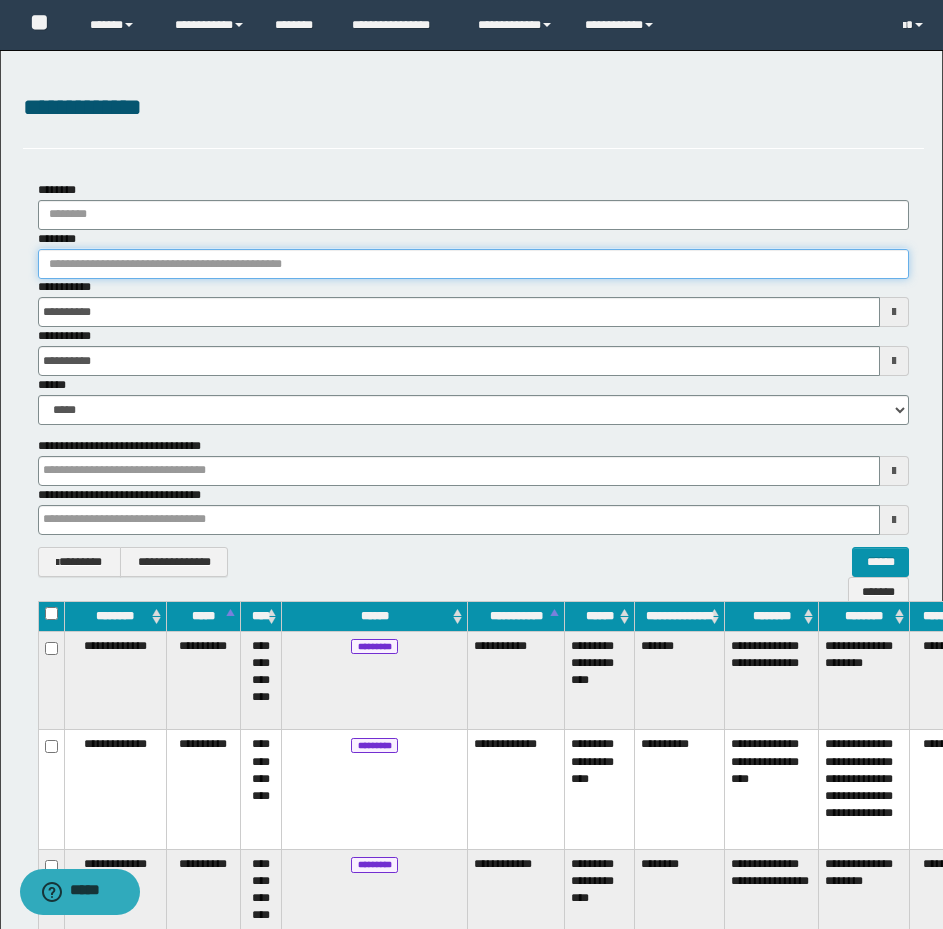 click on "********" at bounding box center [473, 264] 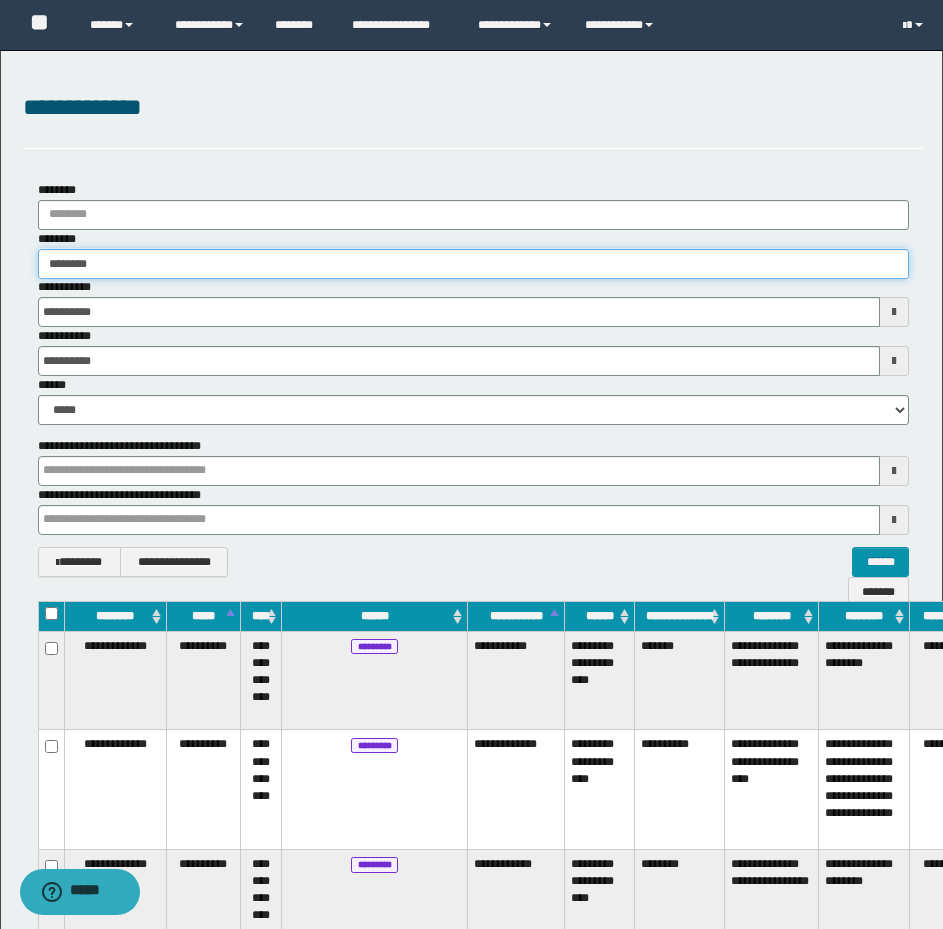 type on "********" 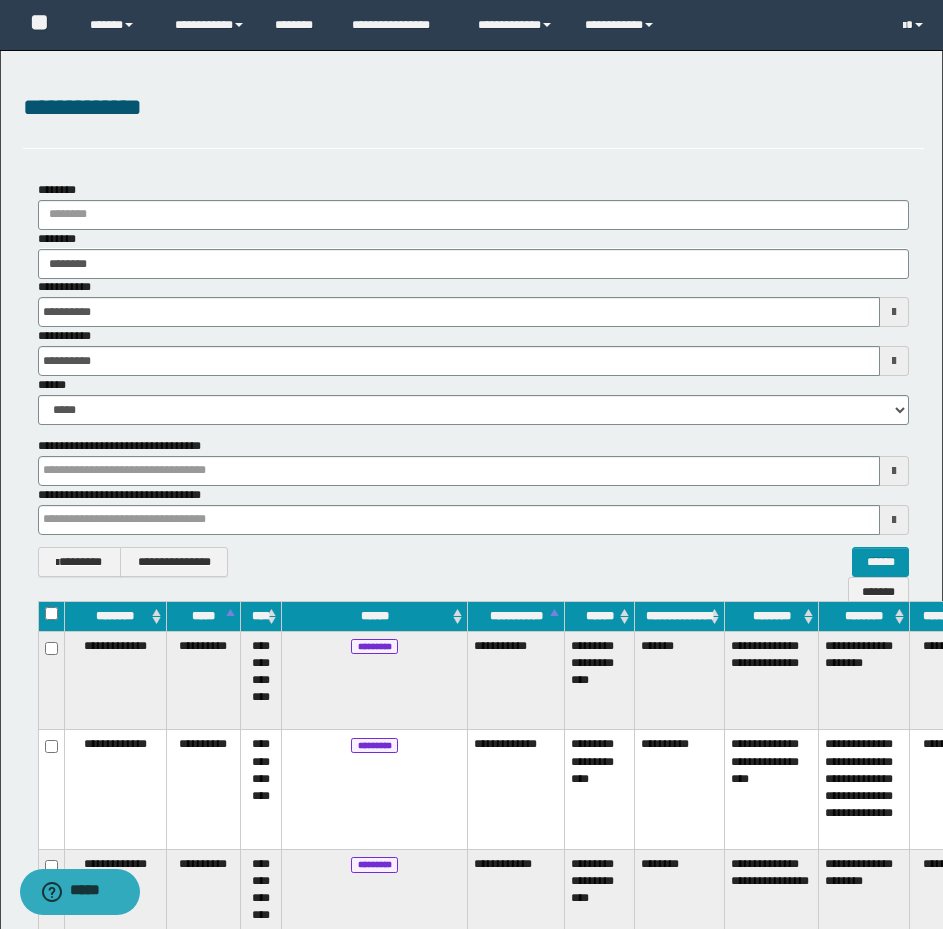 click on "**********" at bounding box center (473, 119) 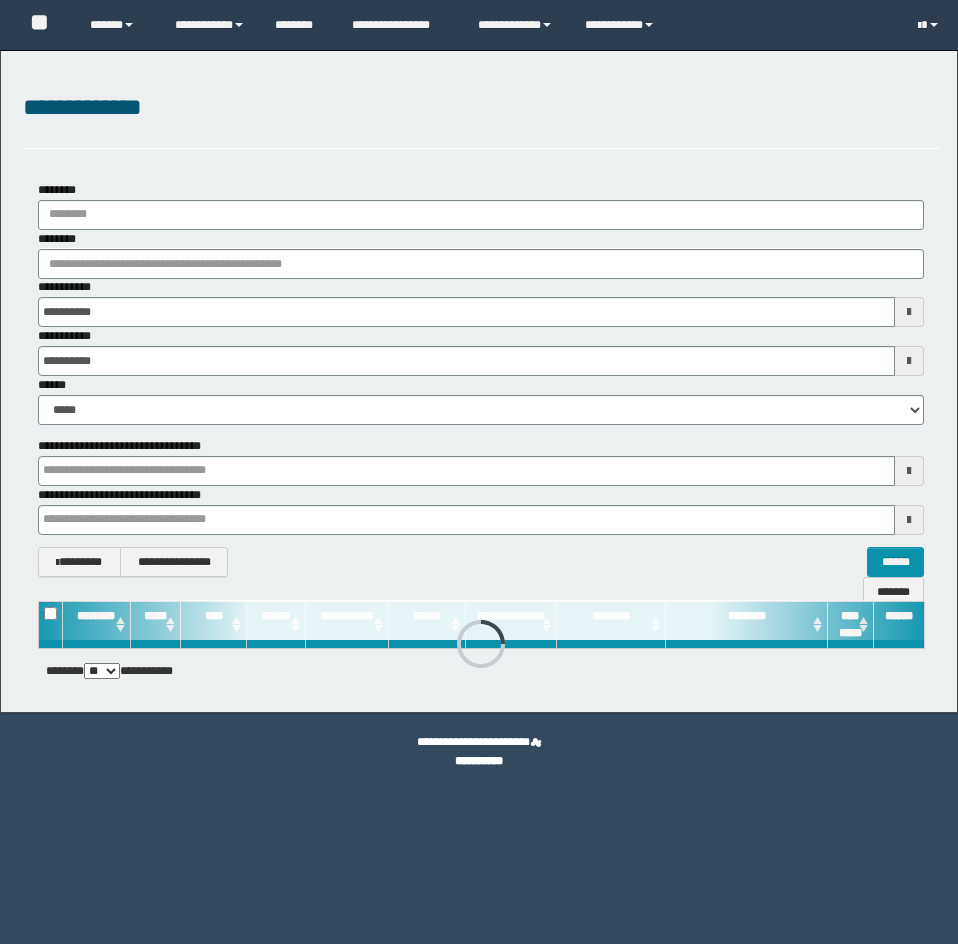 scroll, scrollTop: 0, scrollLeft: 0, axis: both 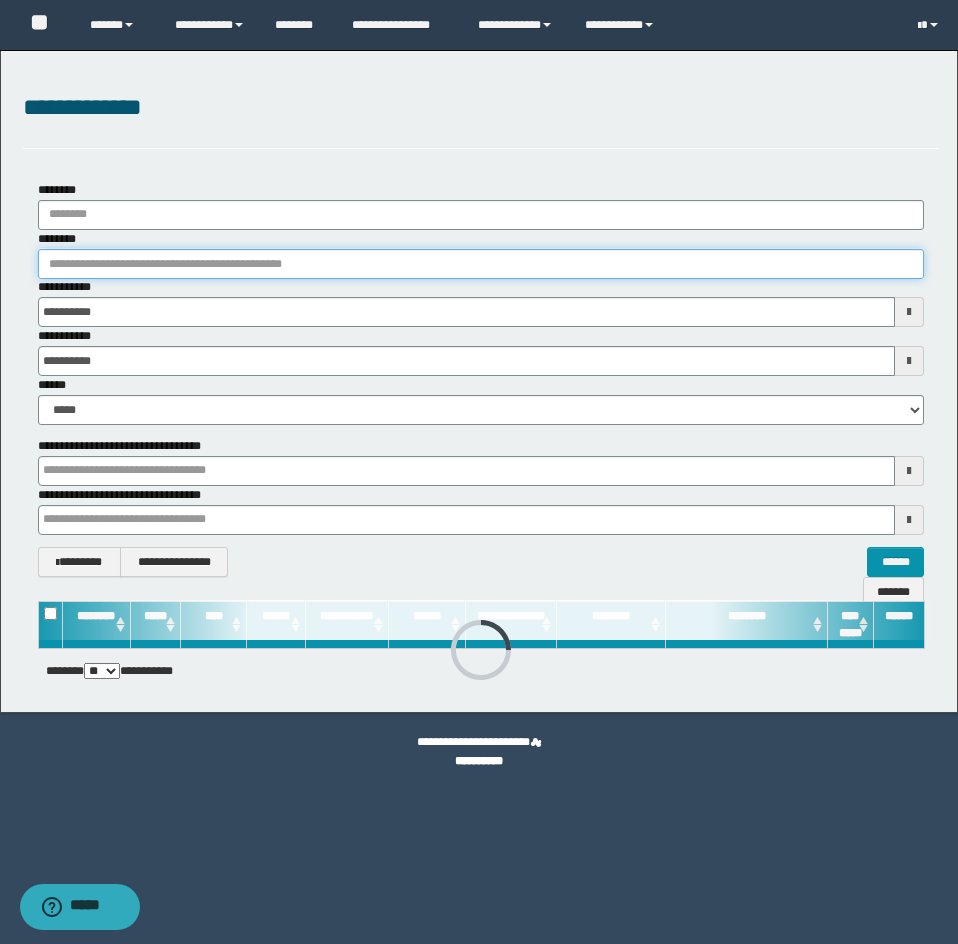 click on "********" at bounding box center (481, 264) 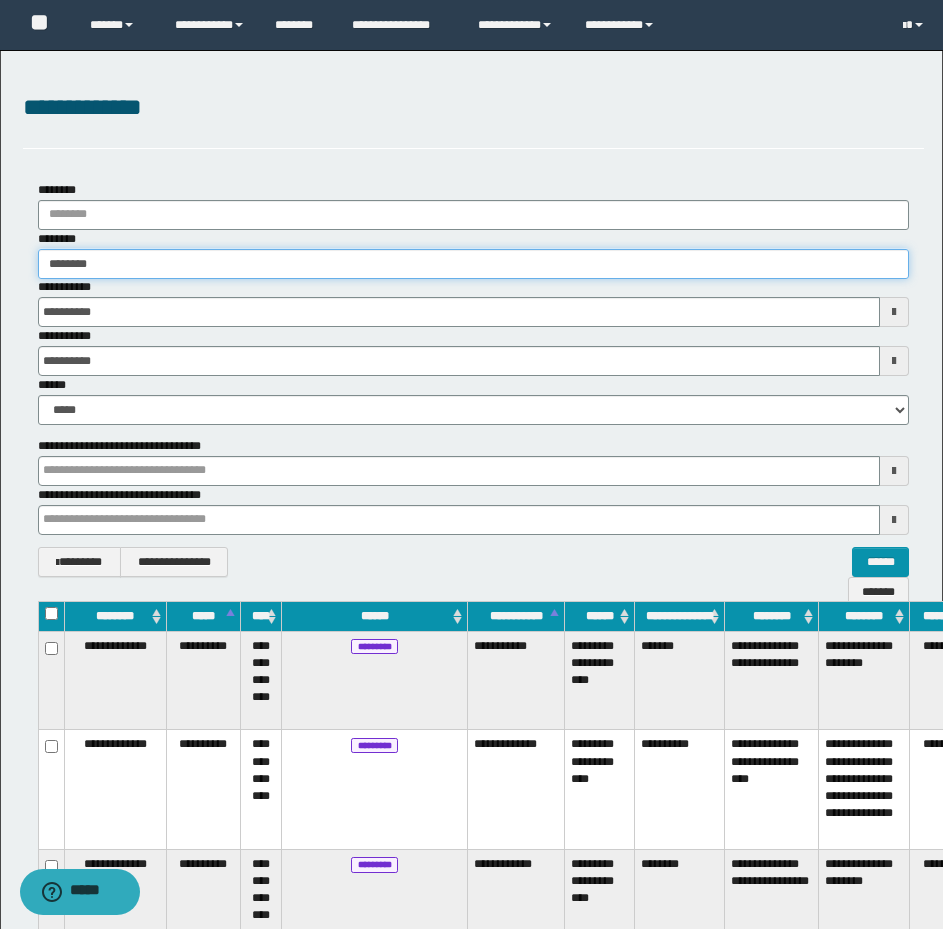 click on "********" at bounding box center (473, 264) 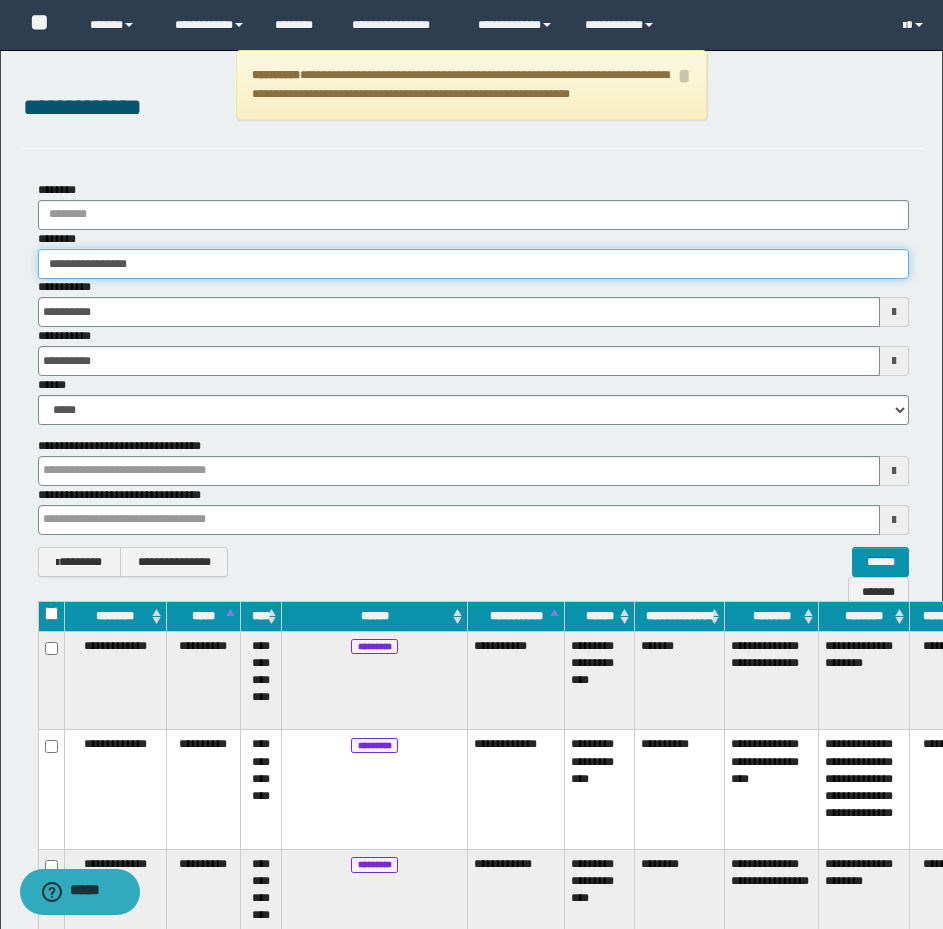 drag, startPoint x: 299, startPoint y: 265, endPoint x: -1, endPoint y: 264, distance: 300.00168 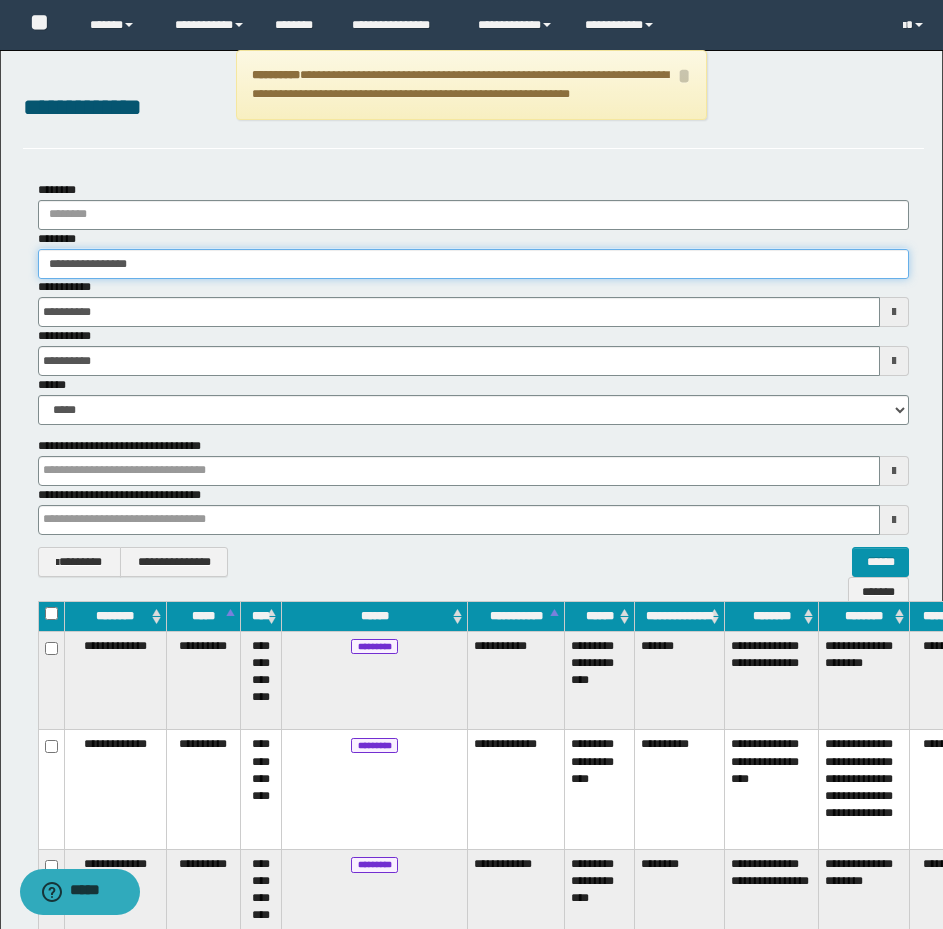 click on "**********" at bounding box center [471, 464] 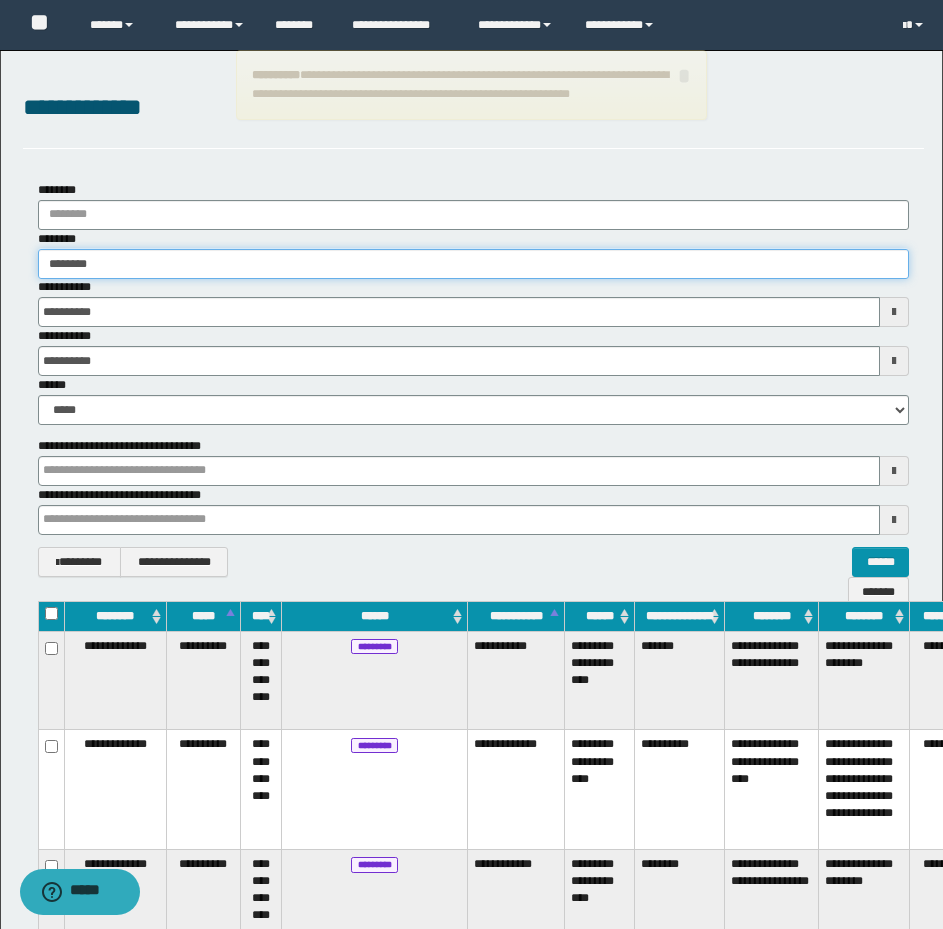 drag, startPoint x: 207, startPoint y: 263, endPoint x: -1, endPoint y: 260, distance: 208.02164 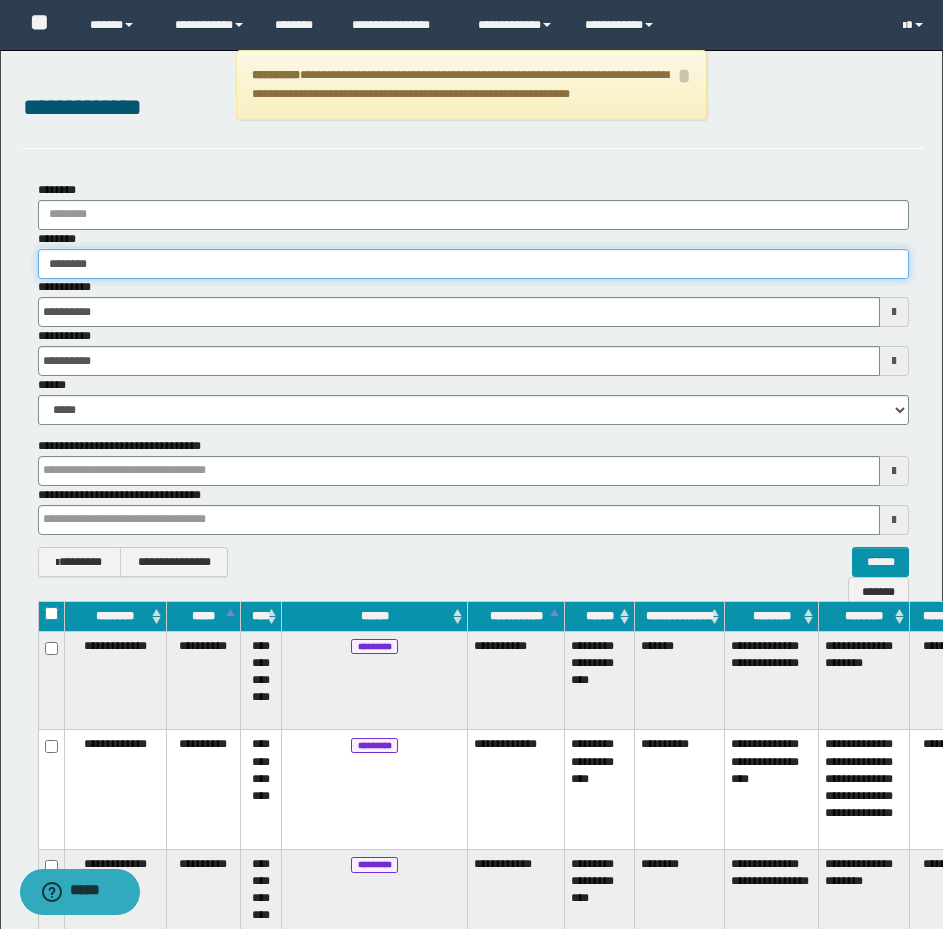 type on "********" 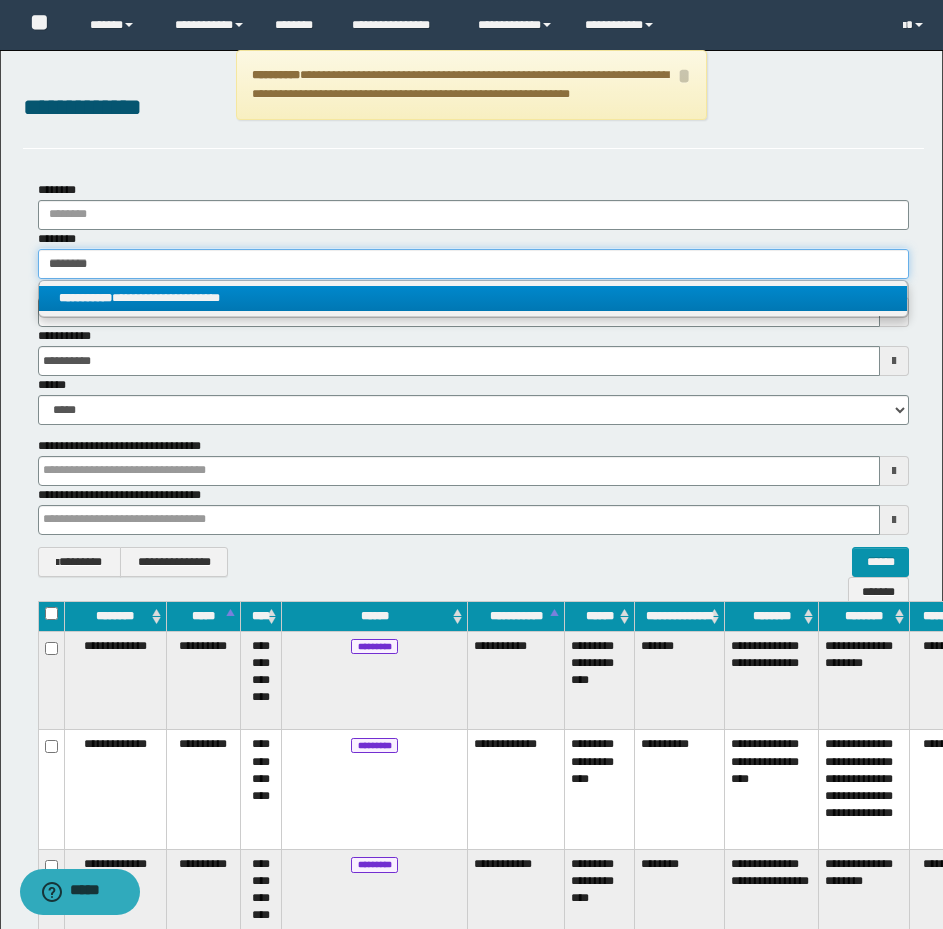type on "********" 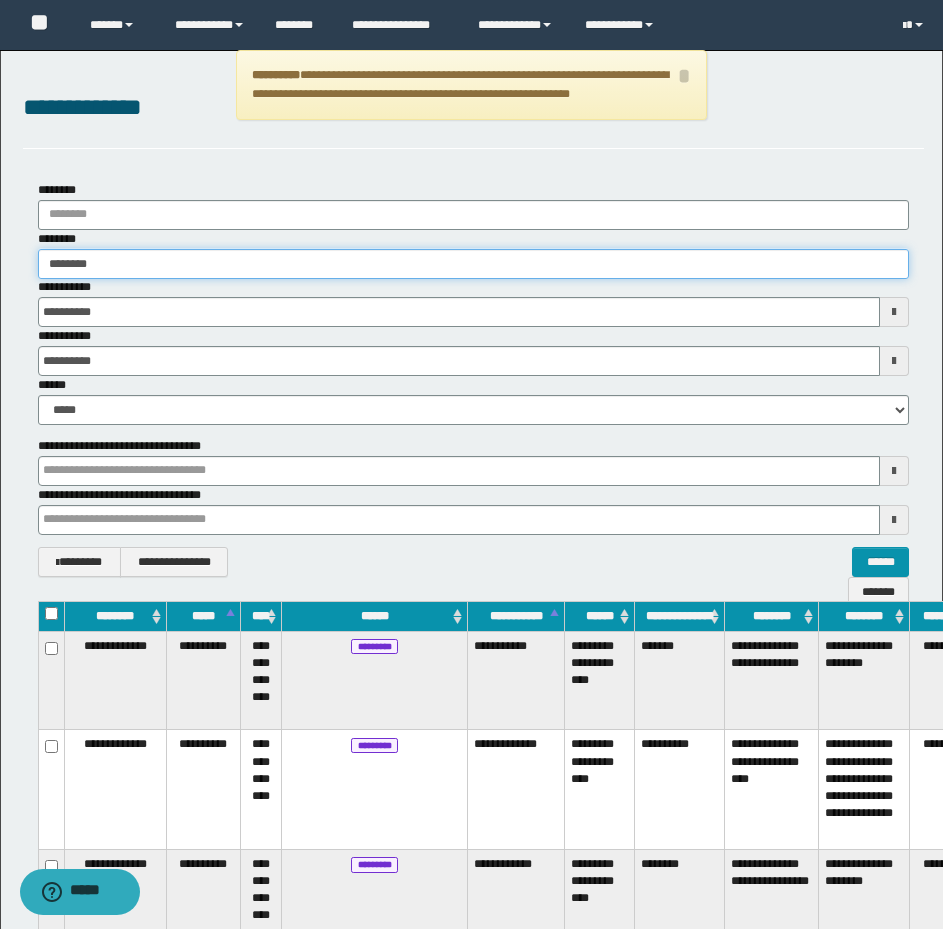 type on "********" 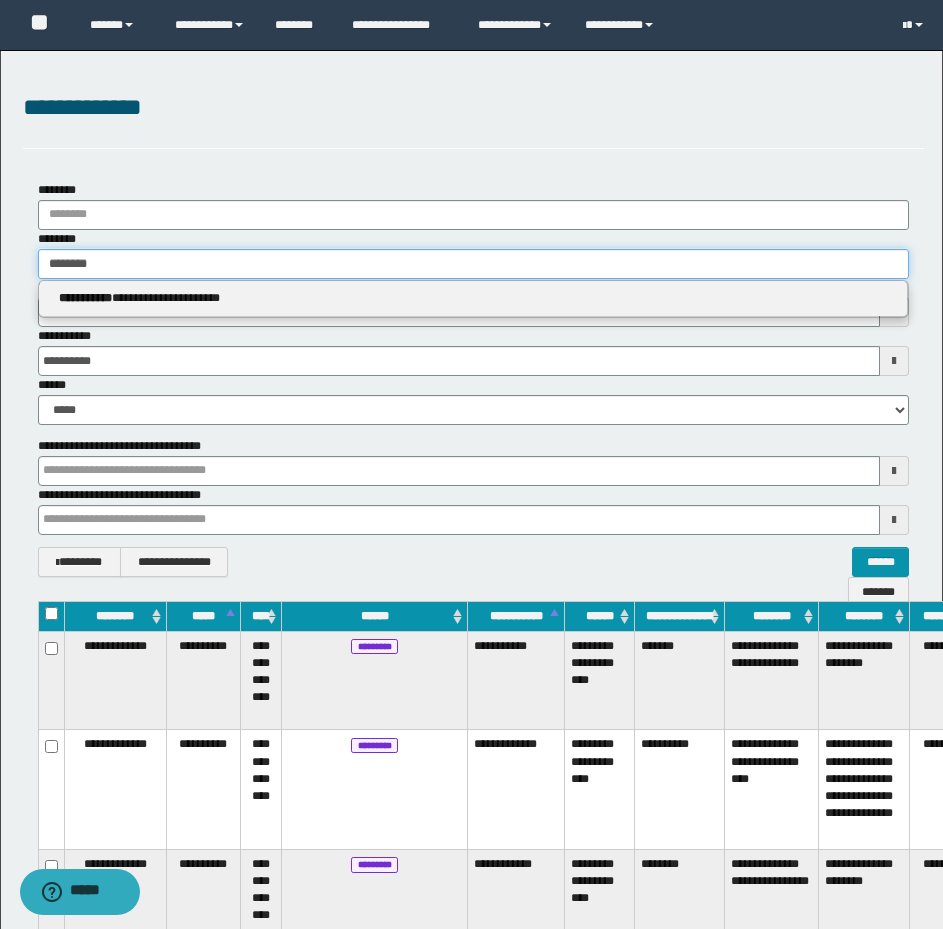 drag, startPoint x: 162, startPoint y: 268, endPoint x: -1, endPoint y: 267, distance: 163.00307 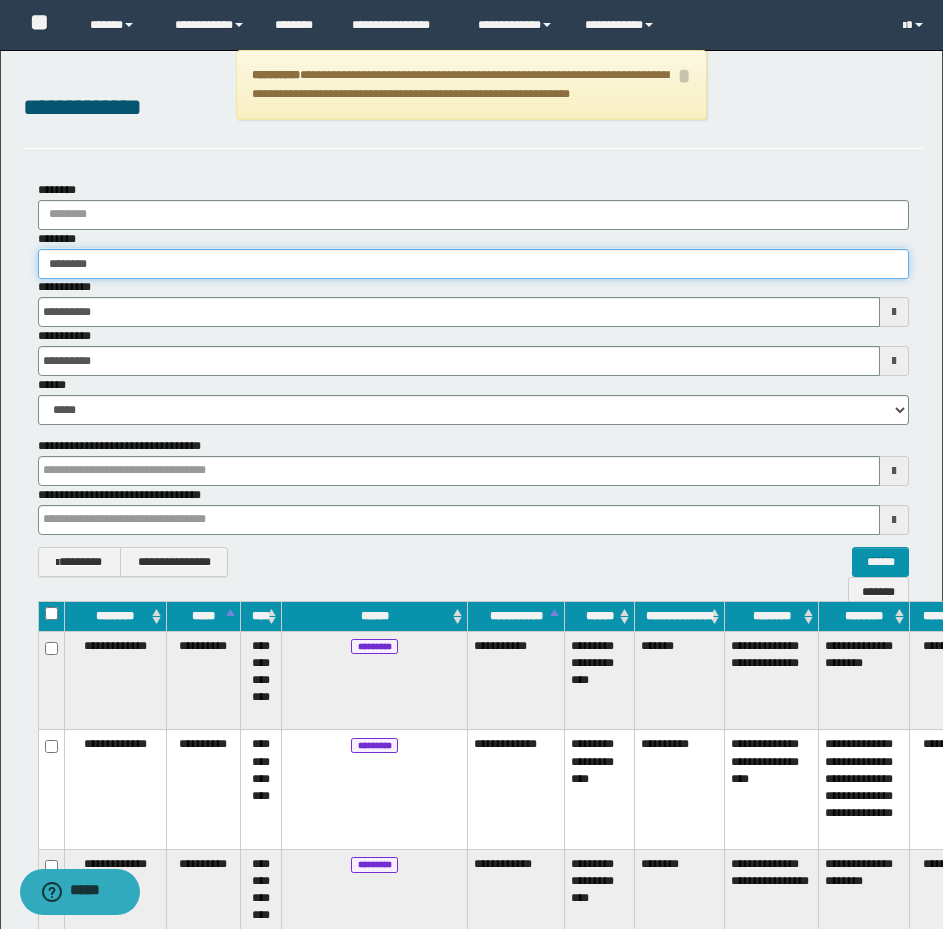type on "********" 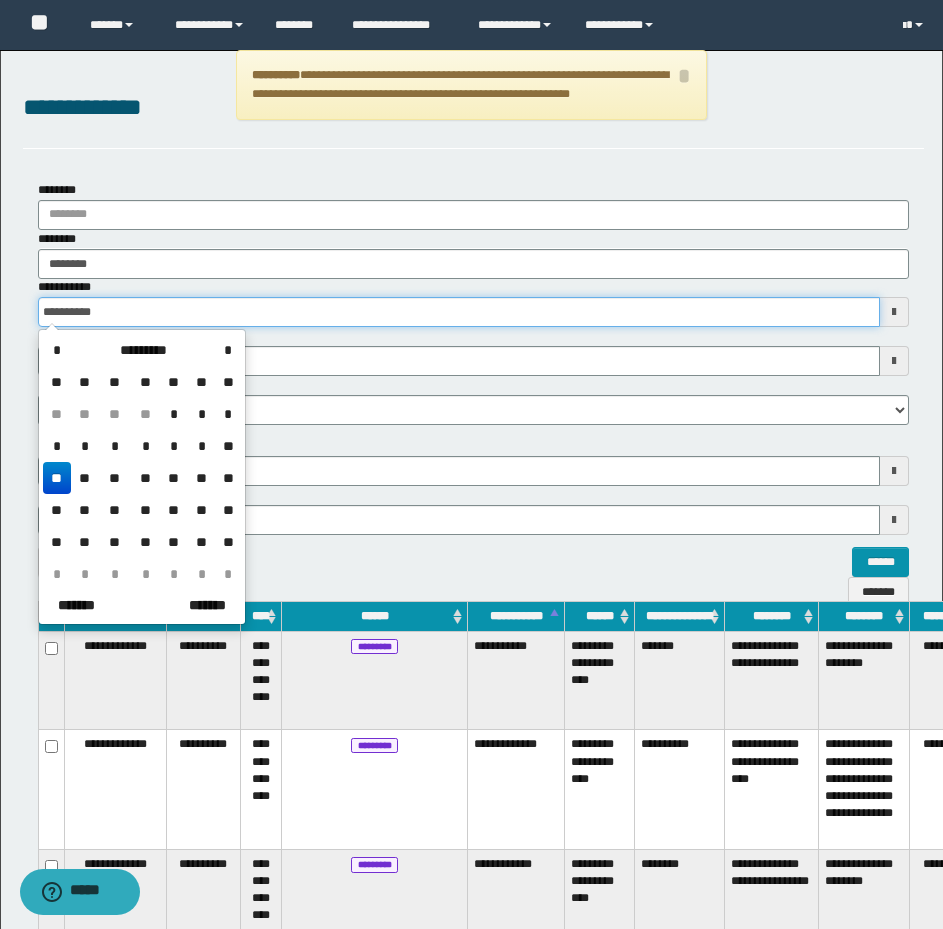drag, startPoint x: 149, startPoint y: 308, endPoint x: -1, endPoint y: 308, distance: 150 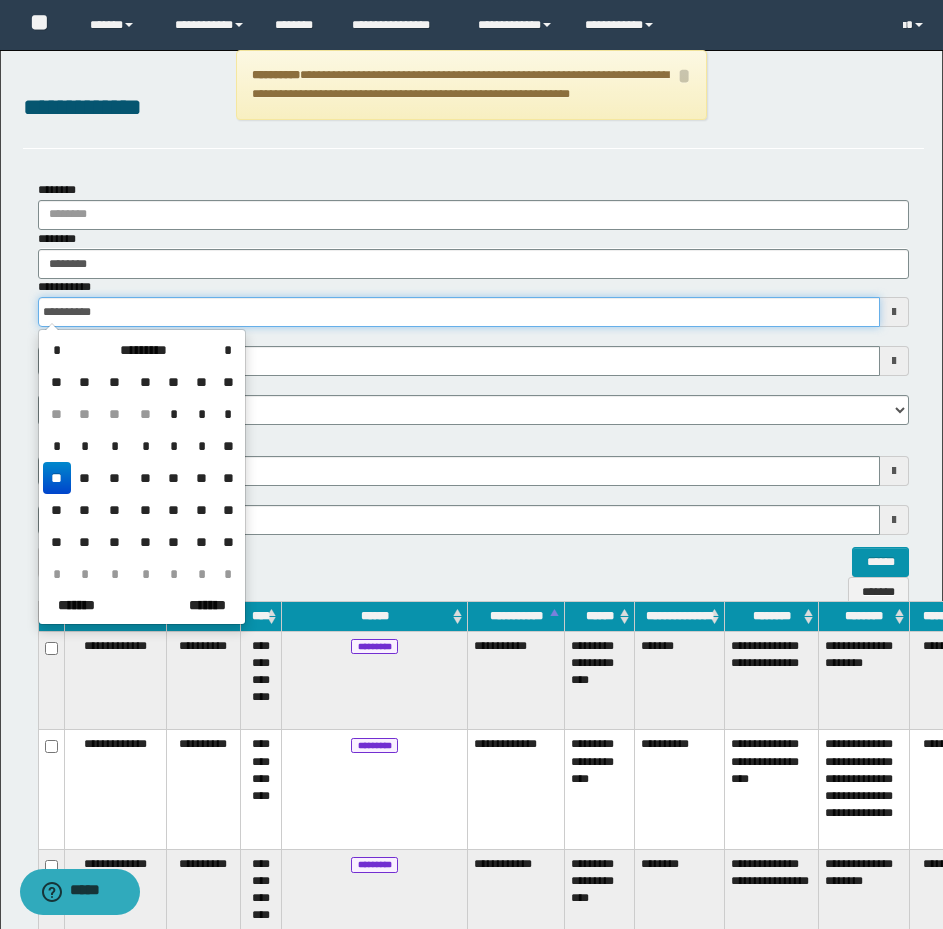 click on "**********" at bounding box center (471, 464) 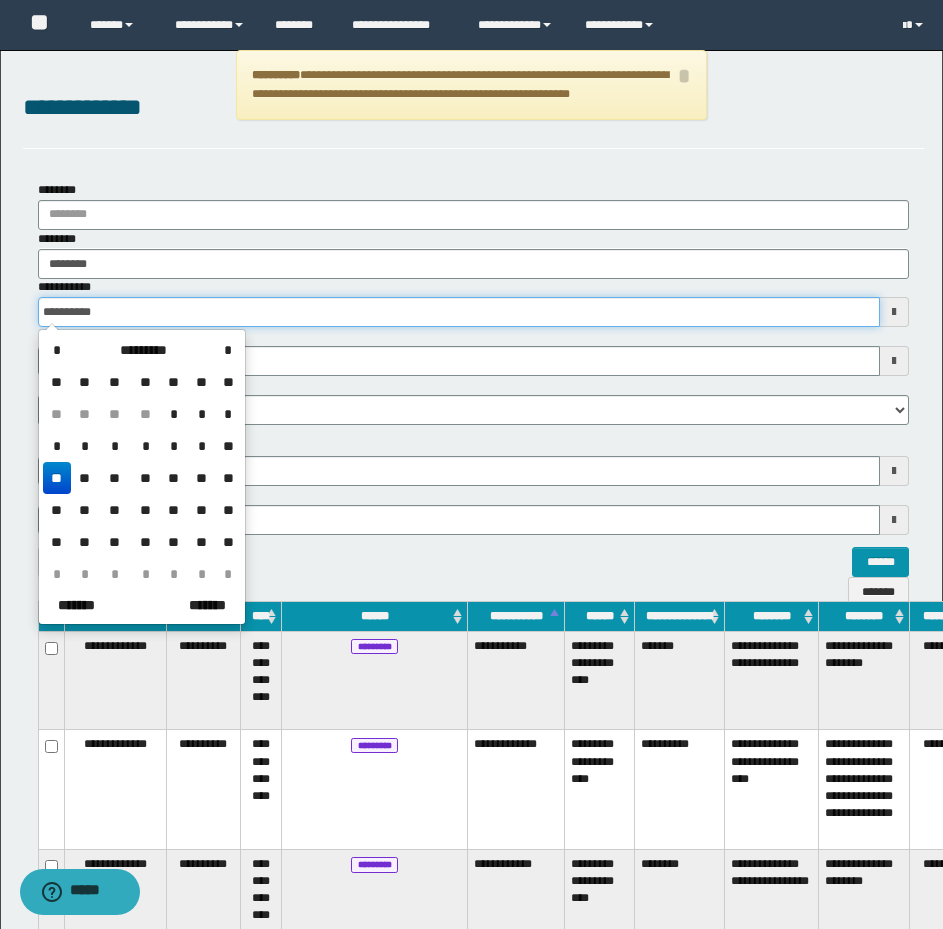 type 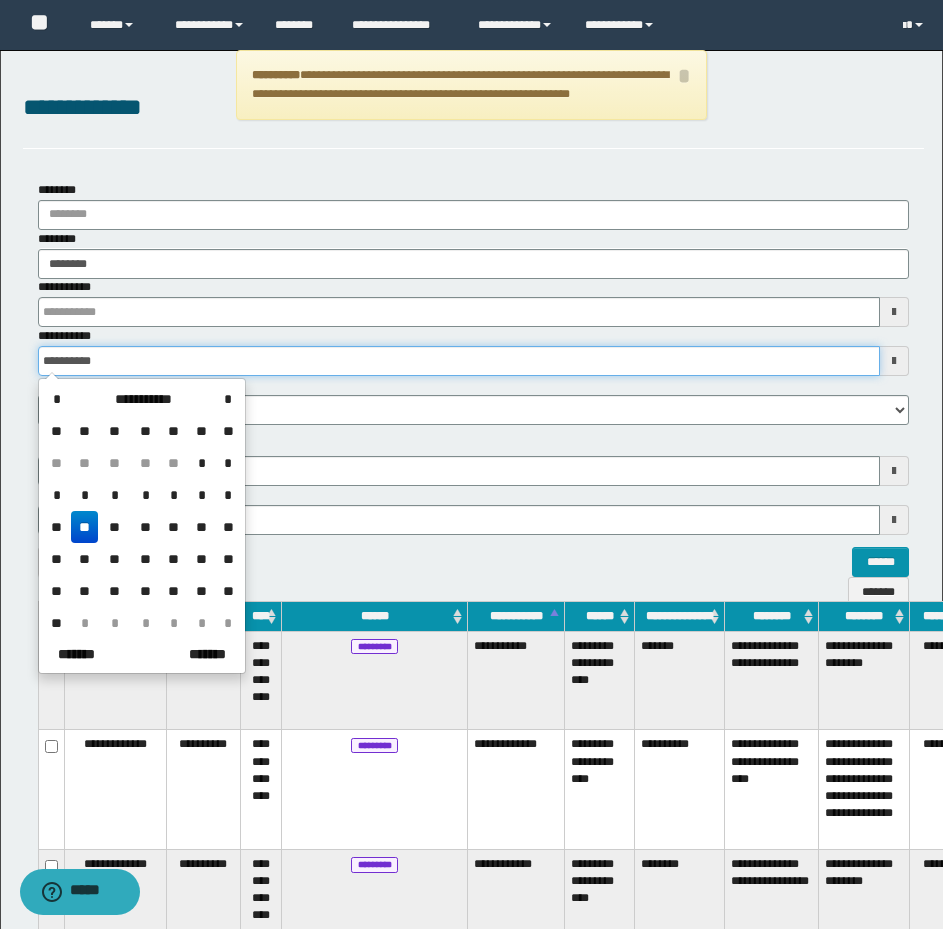 click on "**********" at bounding box center (459, 361) 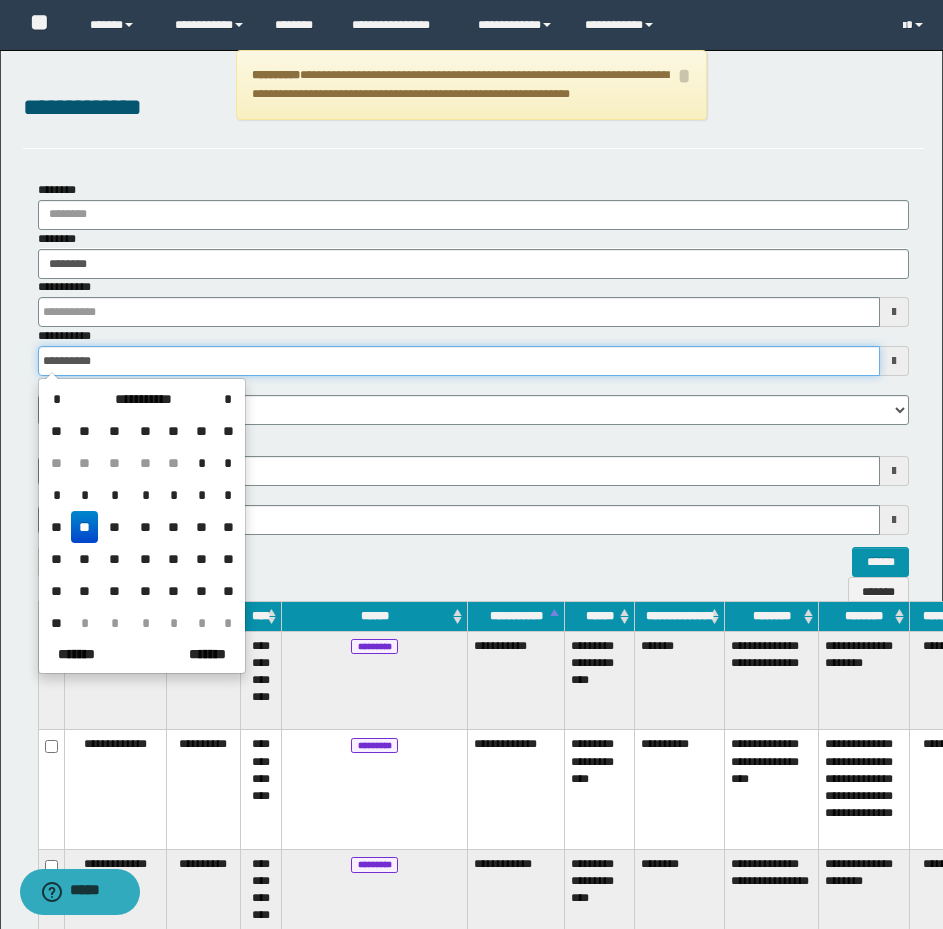 drag, startPoint x: 271, startPoint y: 365, endPoint x: -1, endPoint y: 372, distance: 272.09006 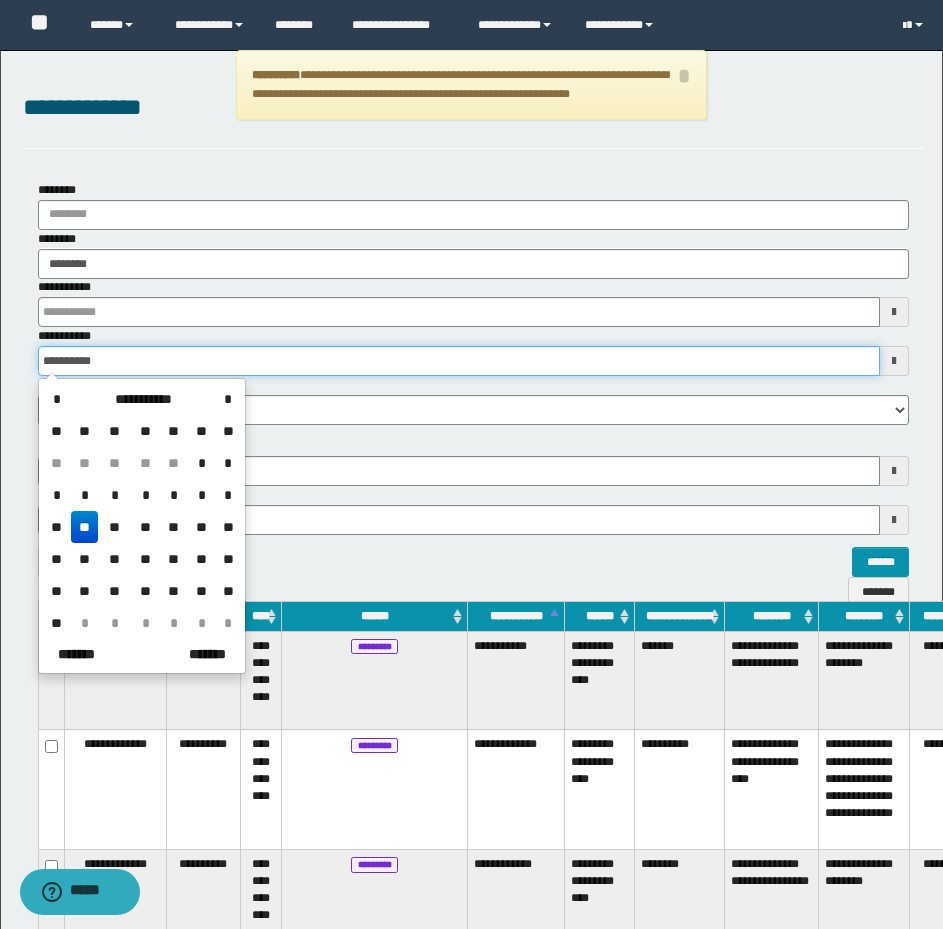 click on "**********" at bounding box center [471, 464] 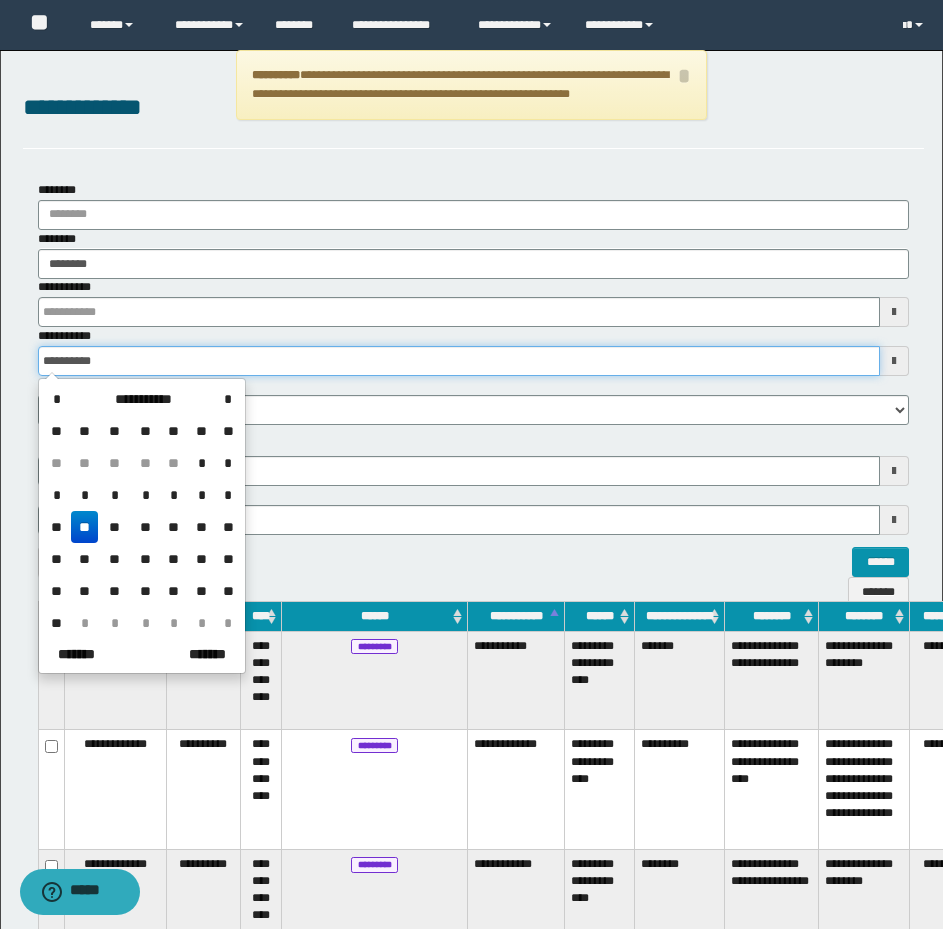 type 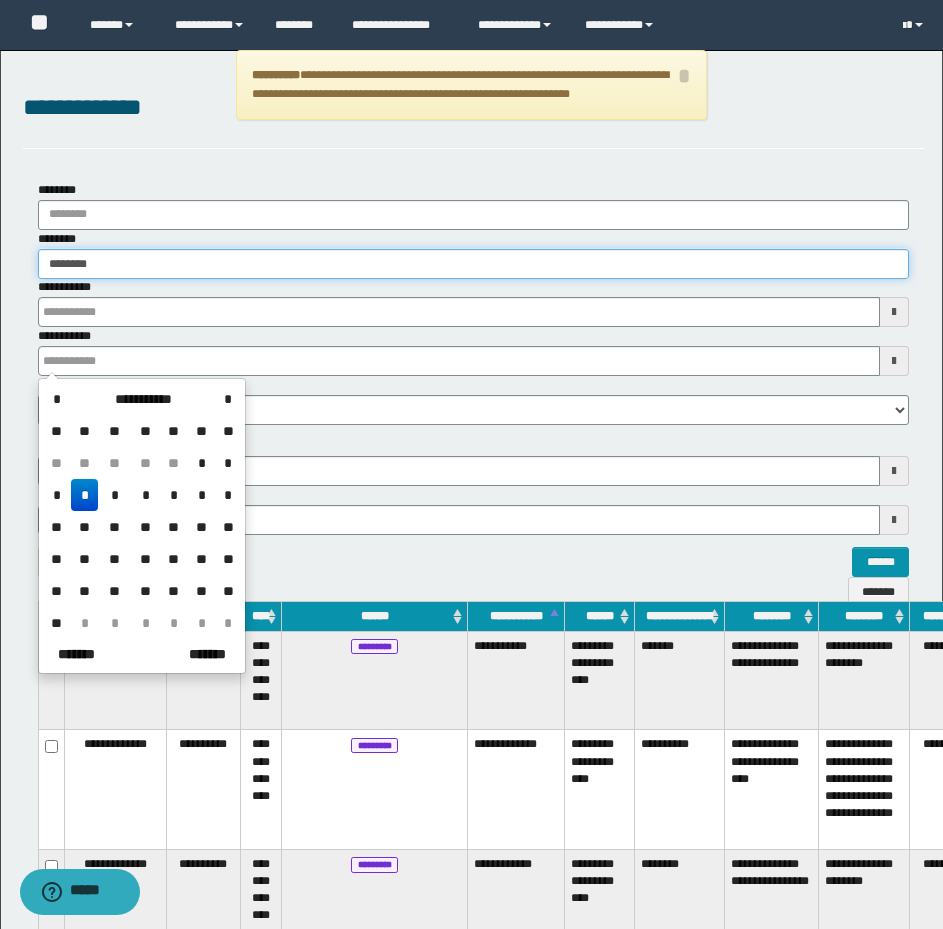 click on "********" at bounding box center [473, 264] 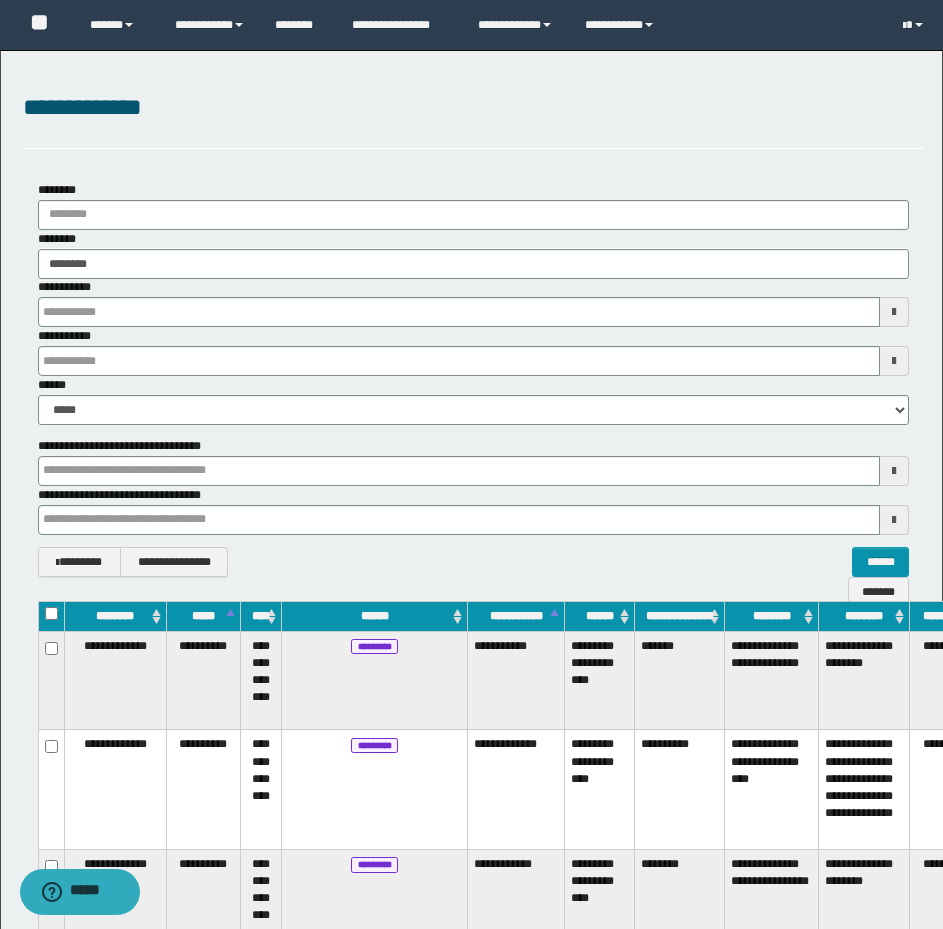 click on "**********" at bounding box center (473, 108) 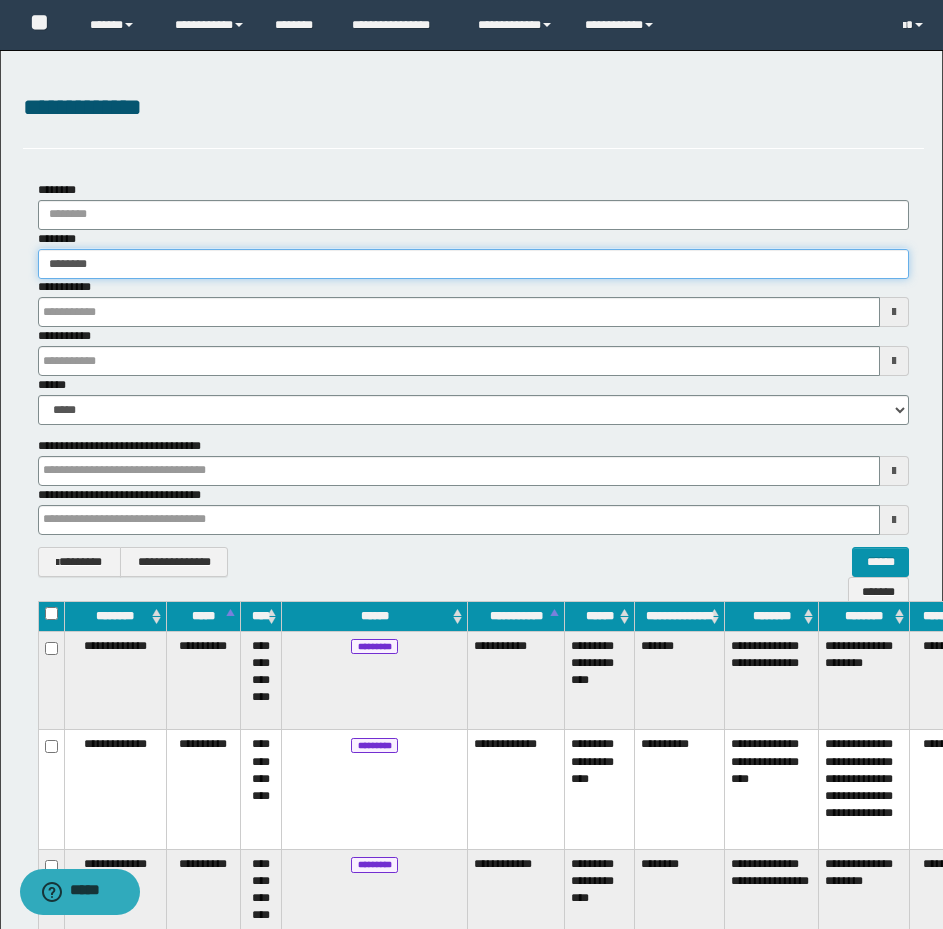 click on "**********" at bounding box center [471, 464] 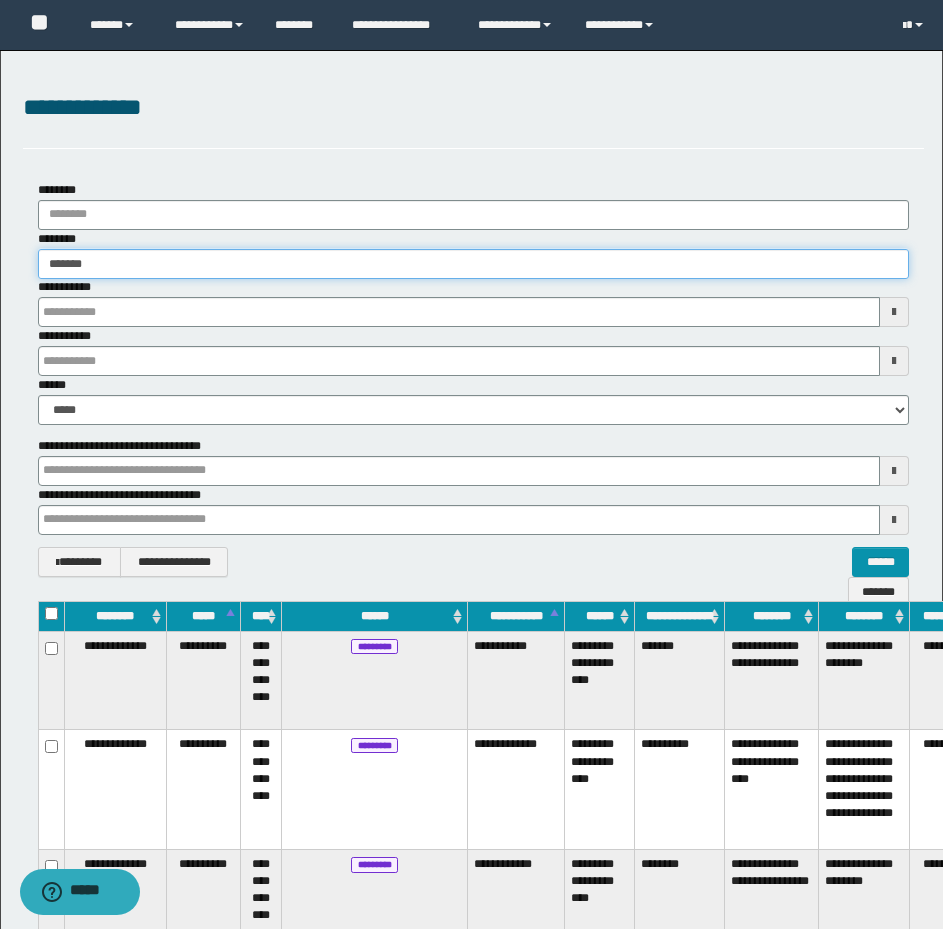 drag, startPoint x: 206, startPoint y: 270, endPoint x: -1, endPoint y: 256, distance: 207.47289 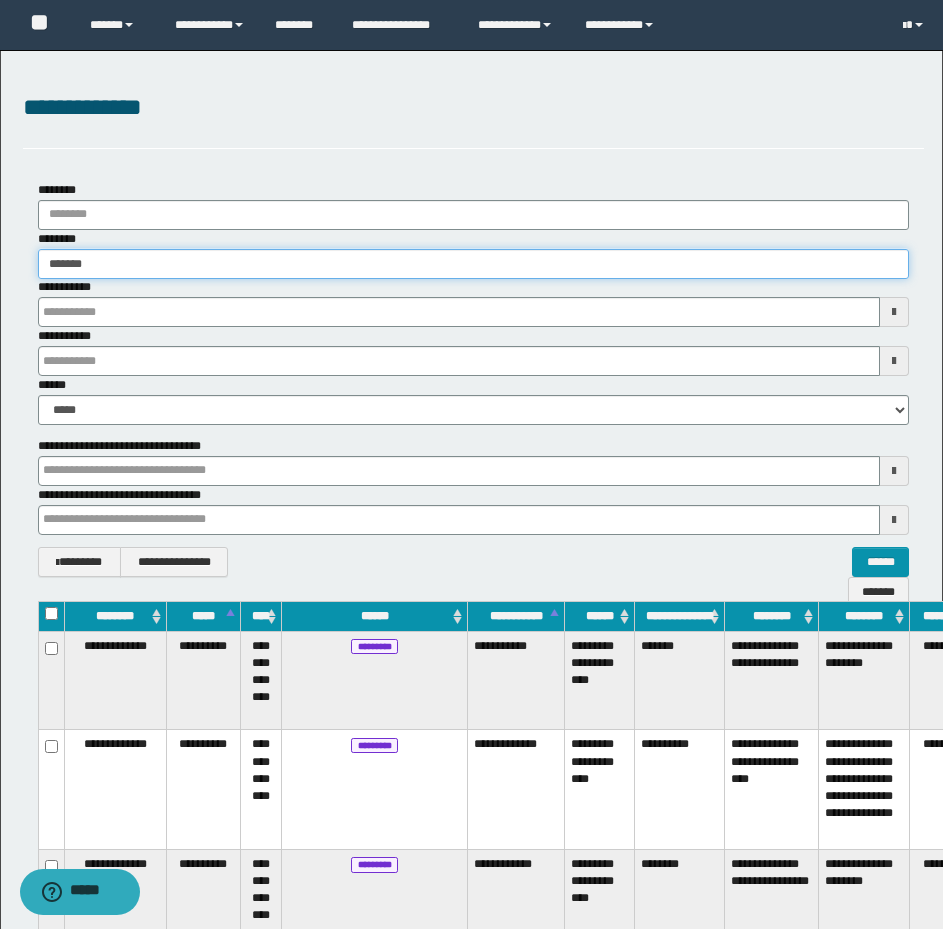 click on "**********" at bounding box center [471, 464] 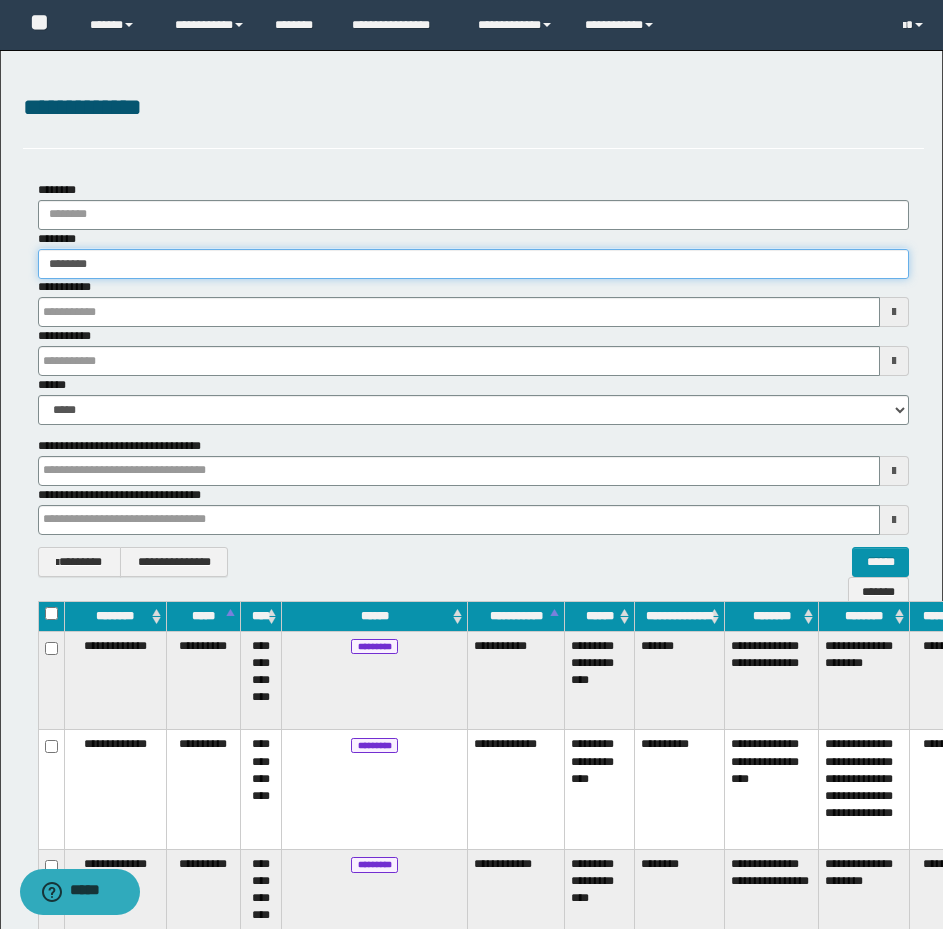 click on "********" at bounding box center (473, 264) 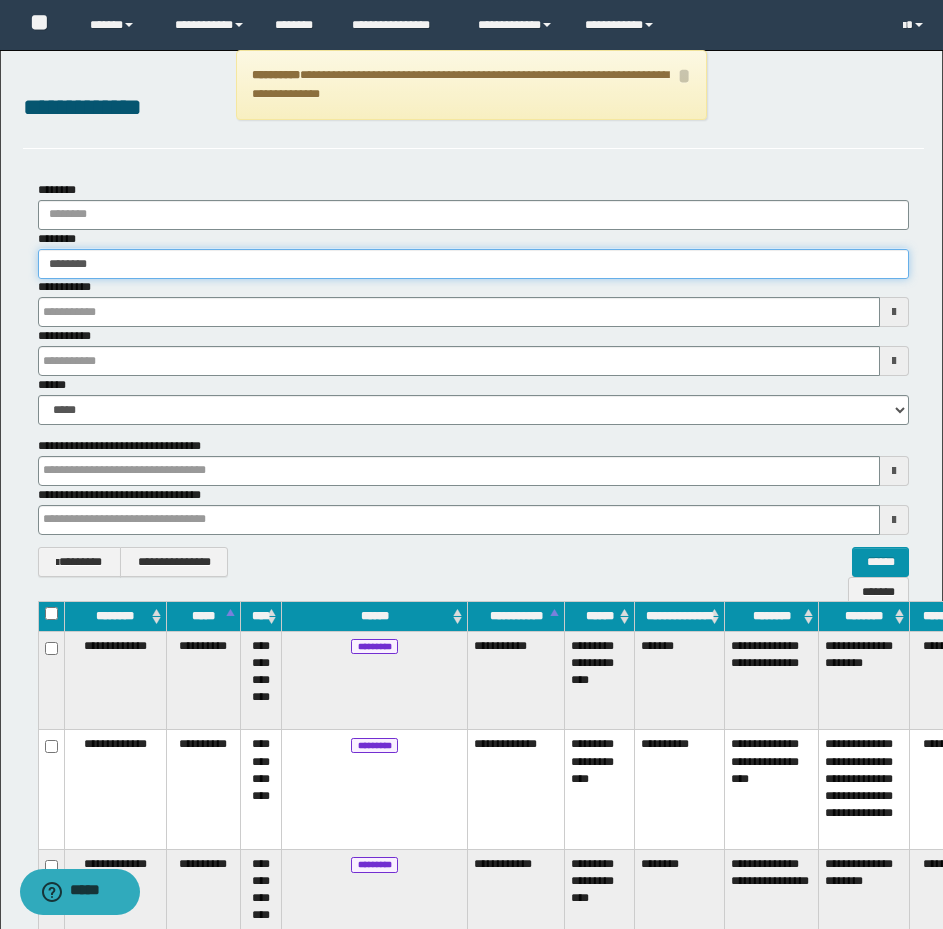 drag, startPoint x: 36, startPoint y: 260, endPoint x: -1, endPoint y: 260, distance: 37 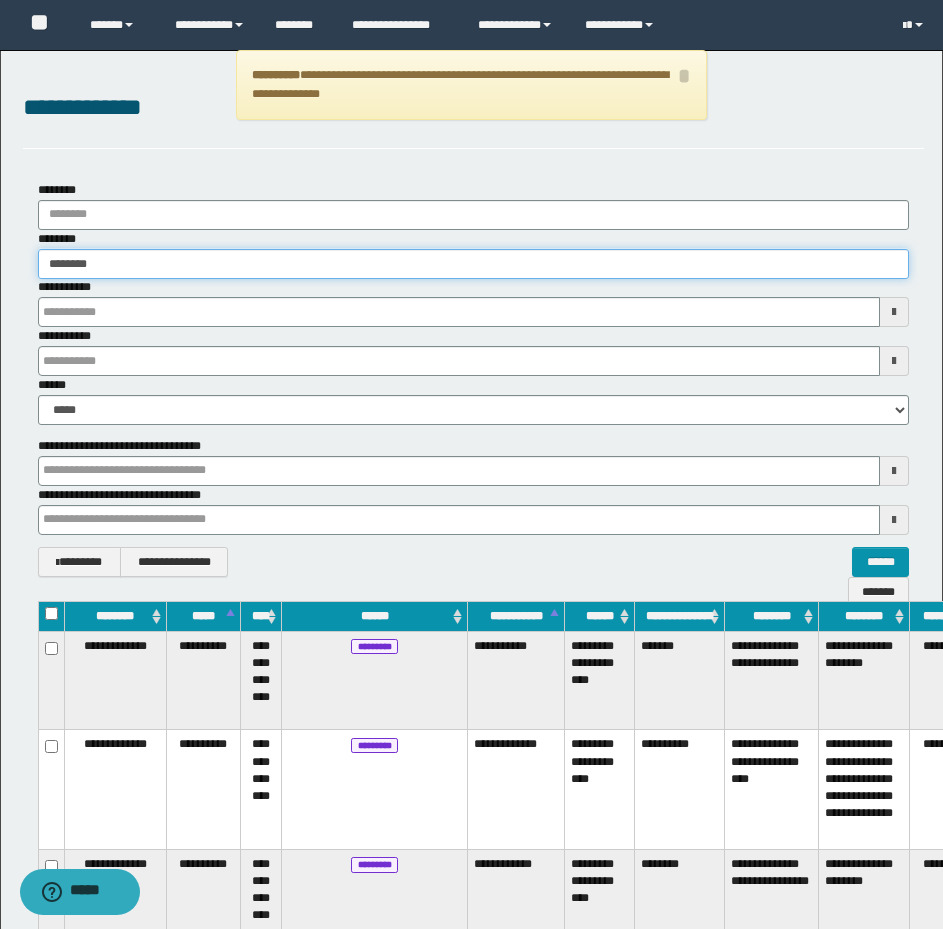 click on "**********" at bounding box center (471, 464) 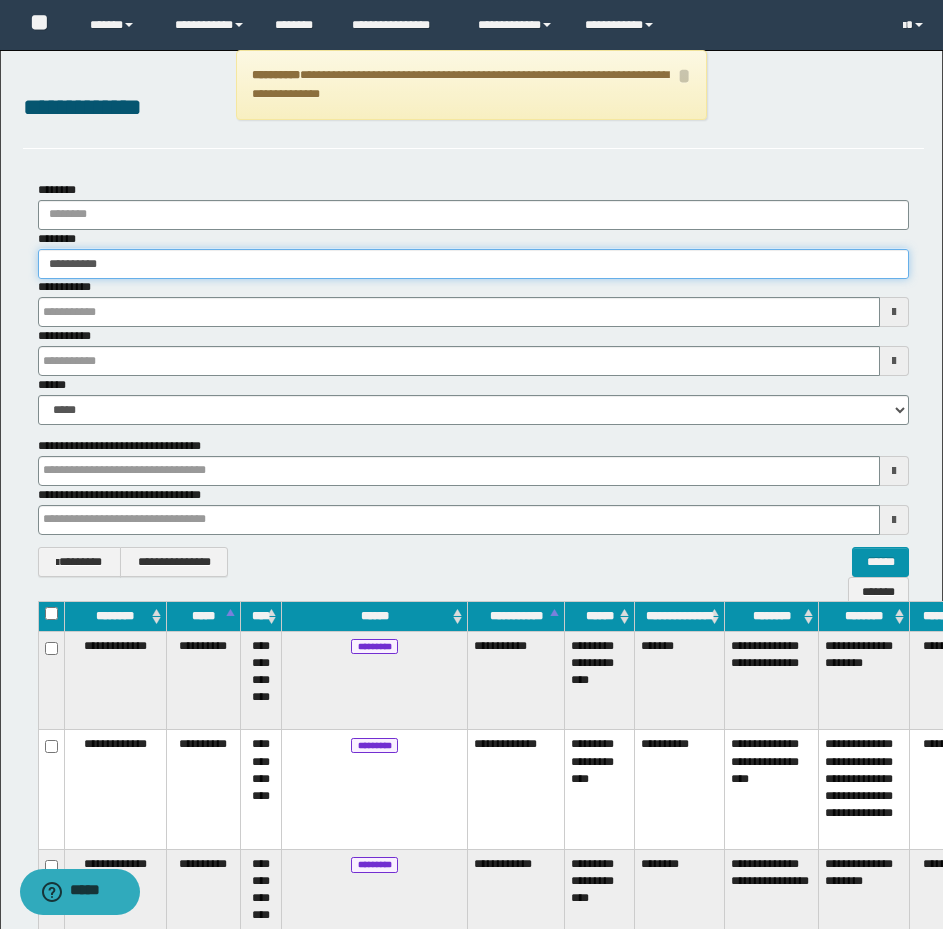 type on "**********" 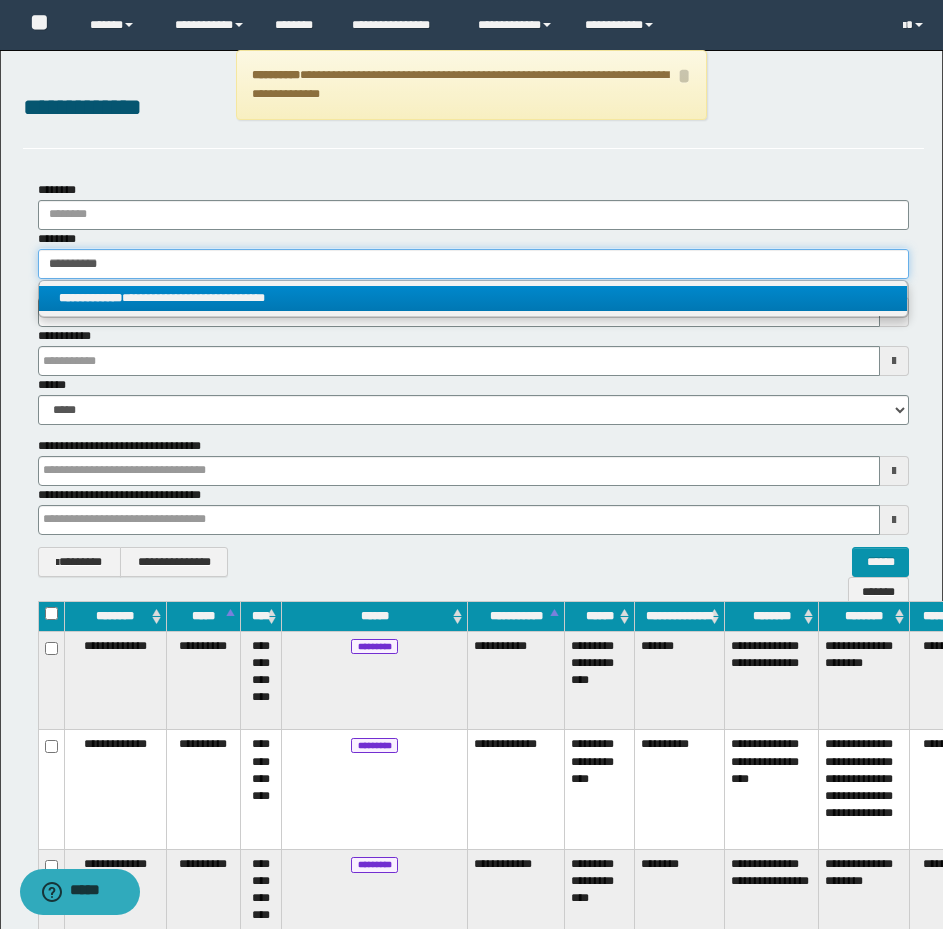 type on "**********" 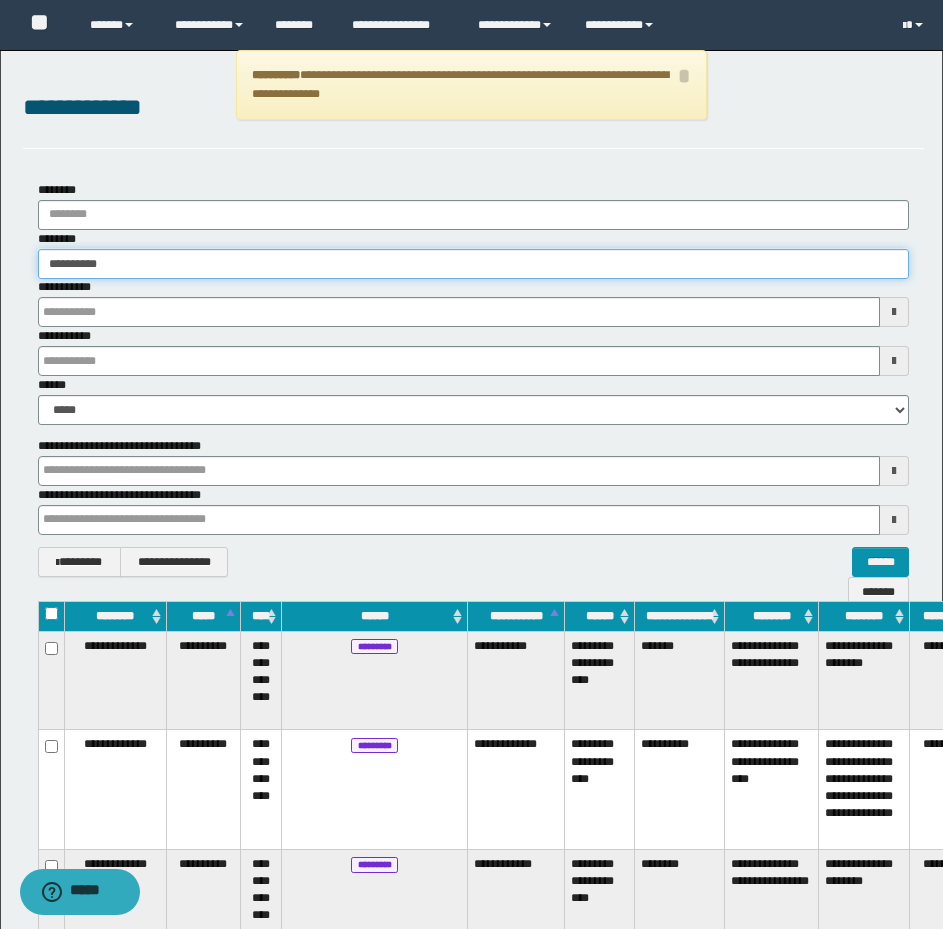 type on "**********" 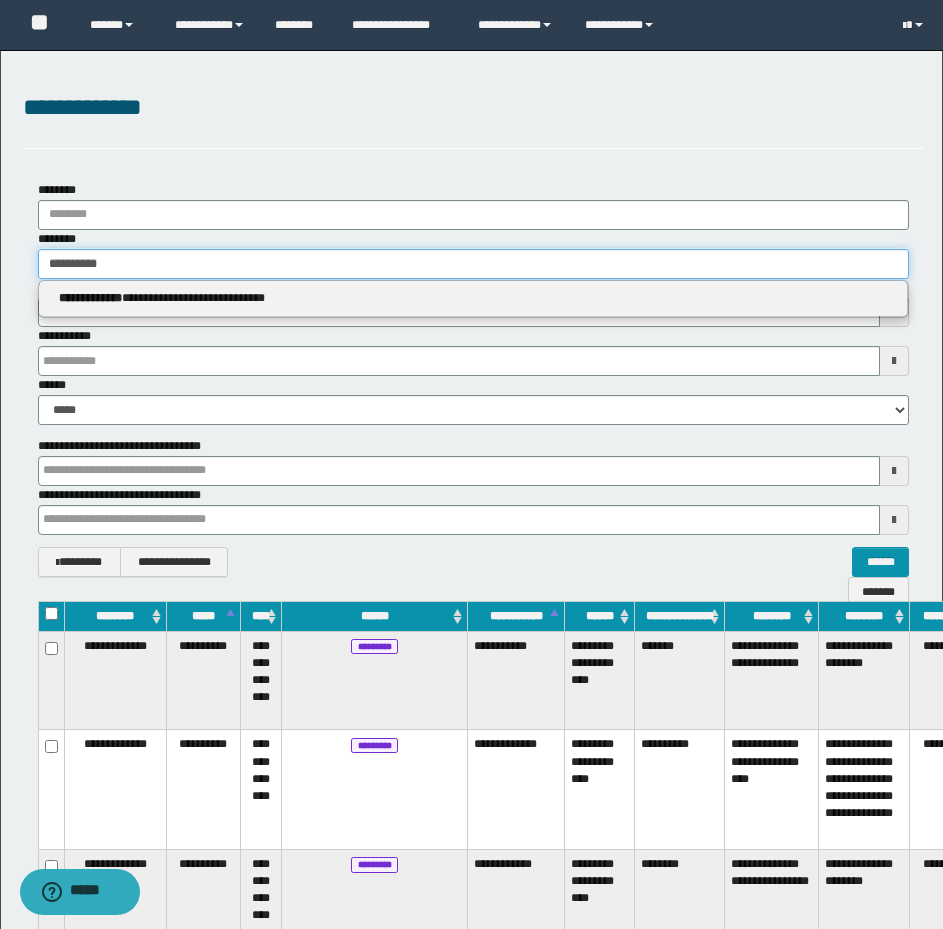 drag, startPoint x: 201, startPoint y: 263, endPoint x: -1, endPoint y: 265, distance: 202.0099 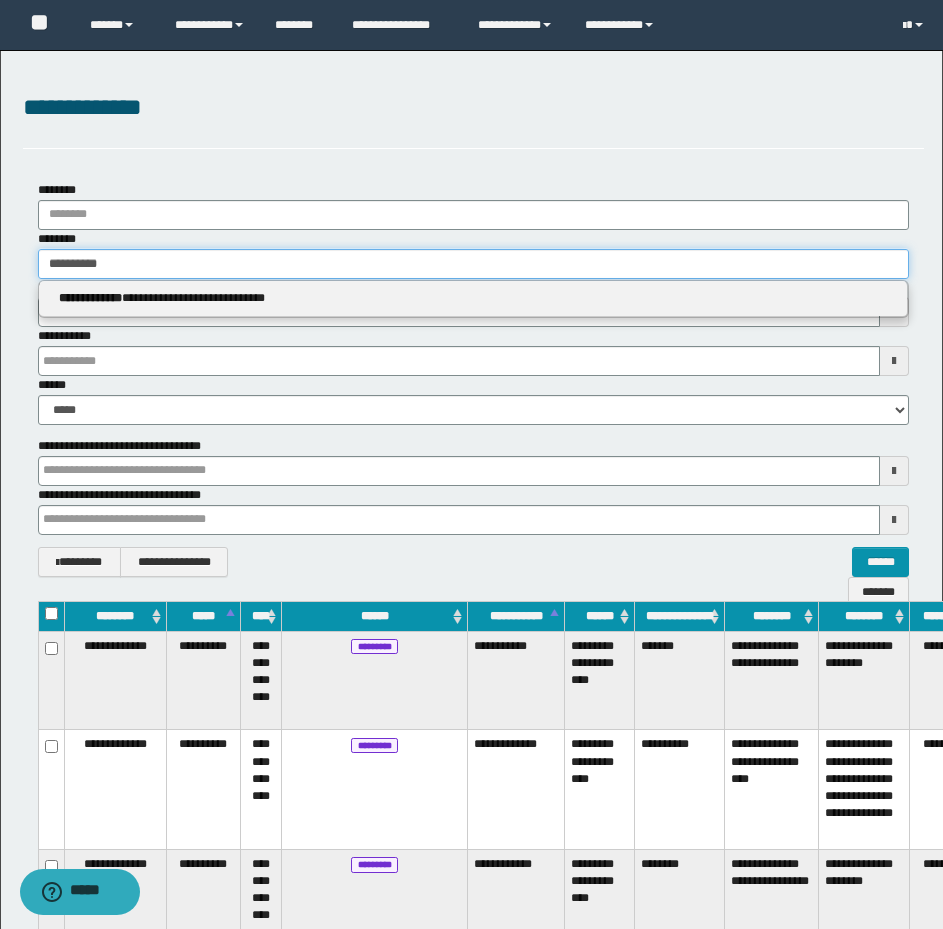 click on "**********" at bounding box center (471, 464) 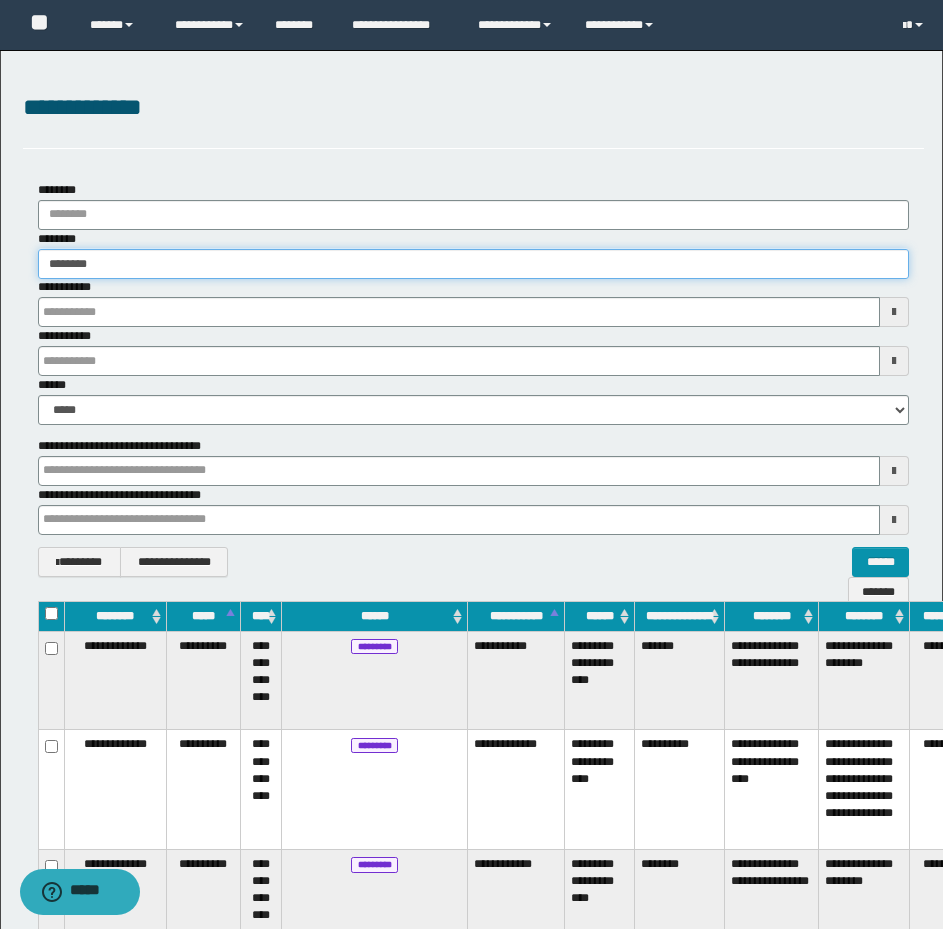 drag, startPoint x: 193, startPoint y: 266, endPoint x: 16, endPoint y: 256, distance: 177.28226 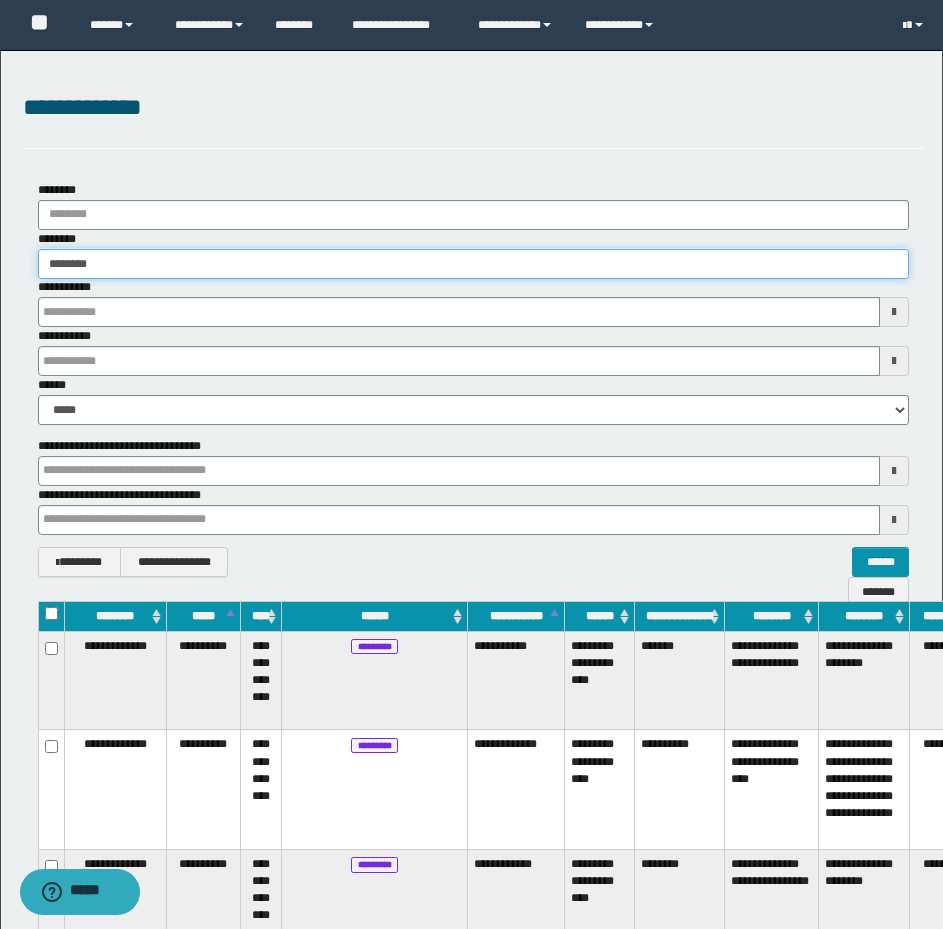 click on "**********" at bounding box center (473, 379) 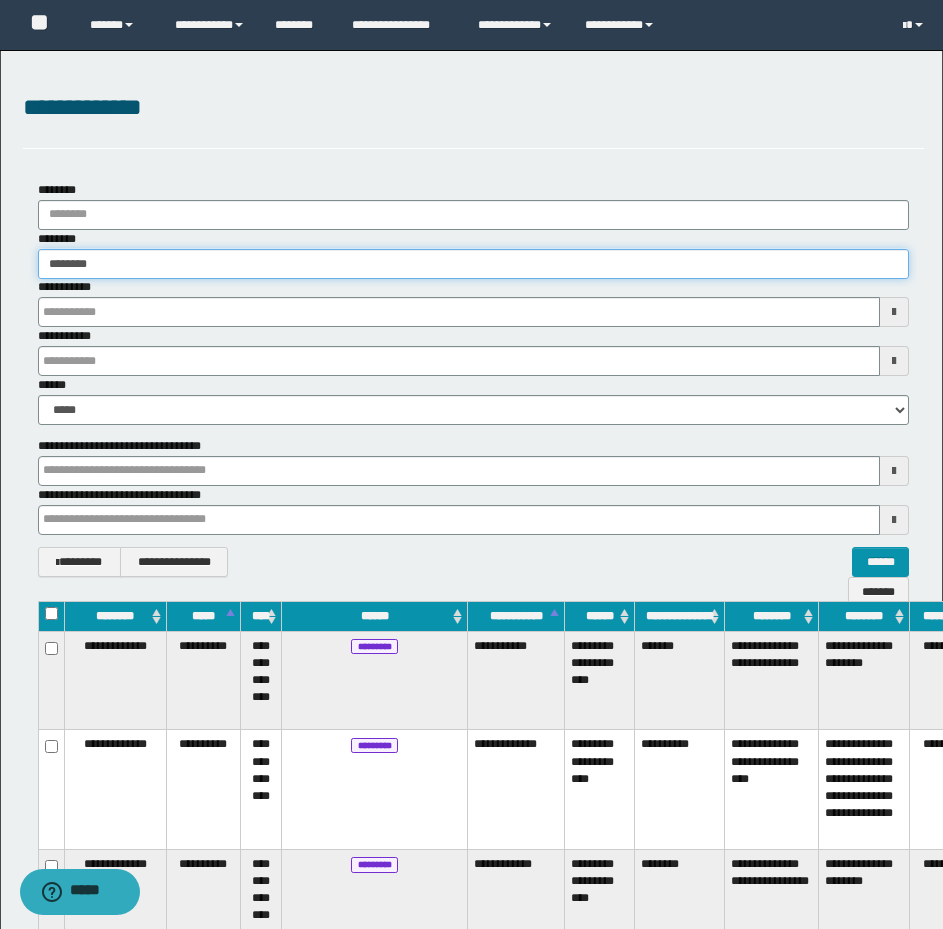 type on "********" 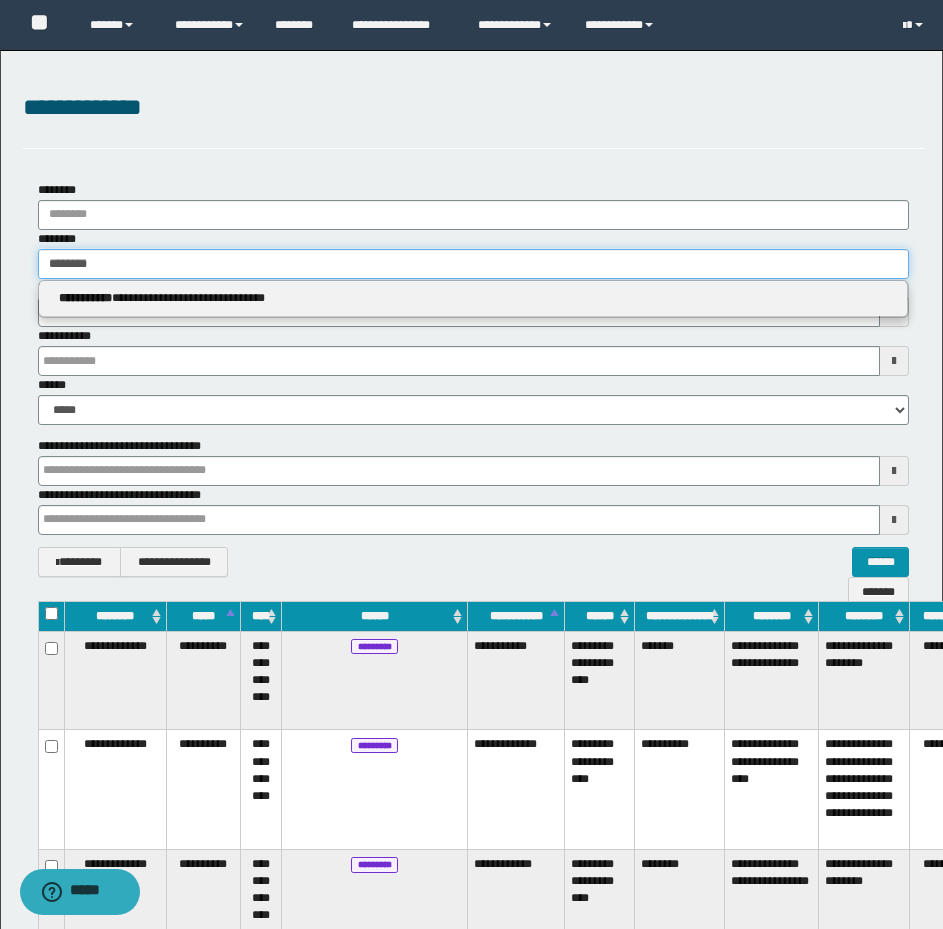 type on "********" 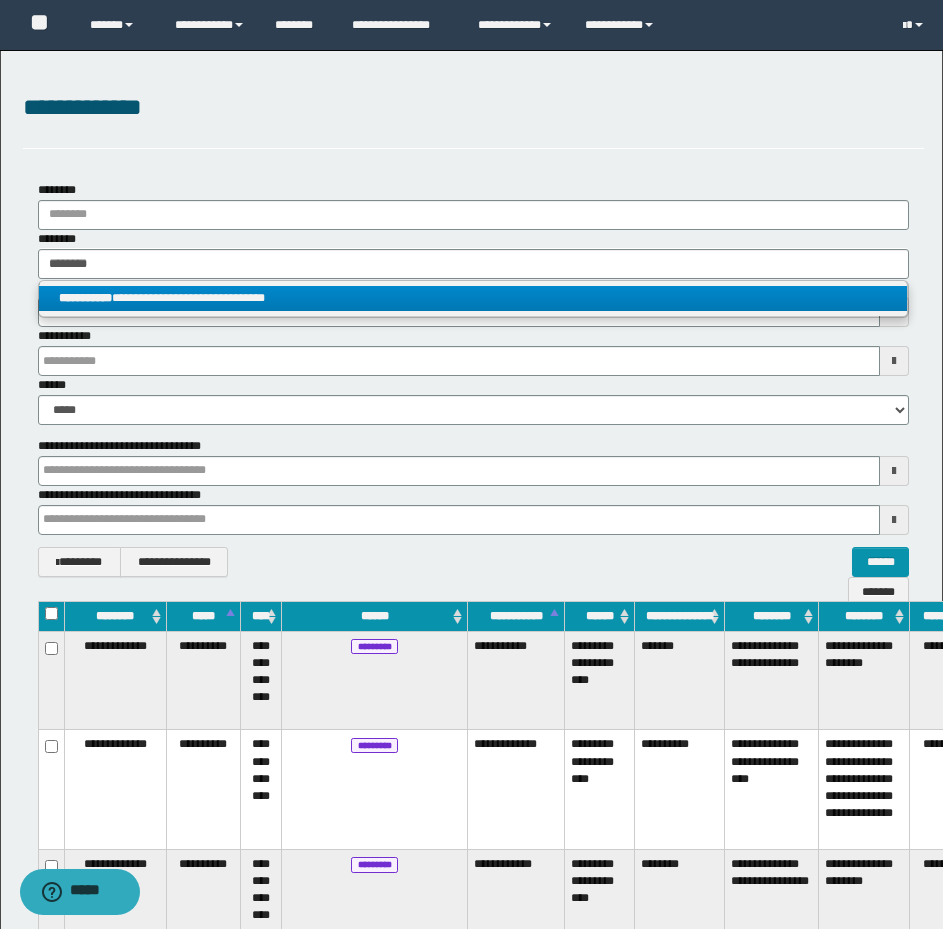 click on "**********" at bounding box center (473, 298) 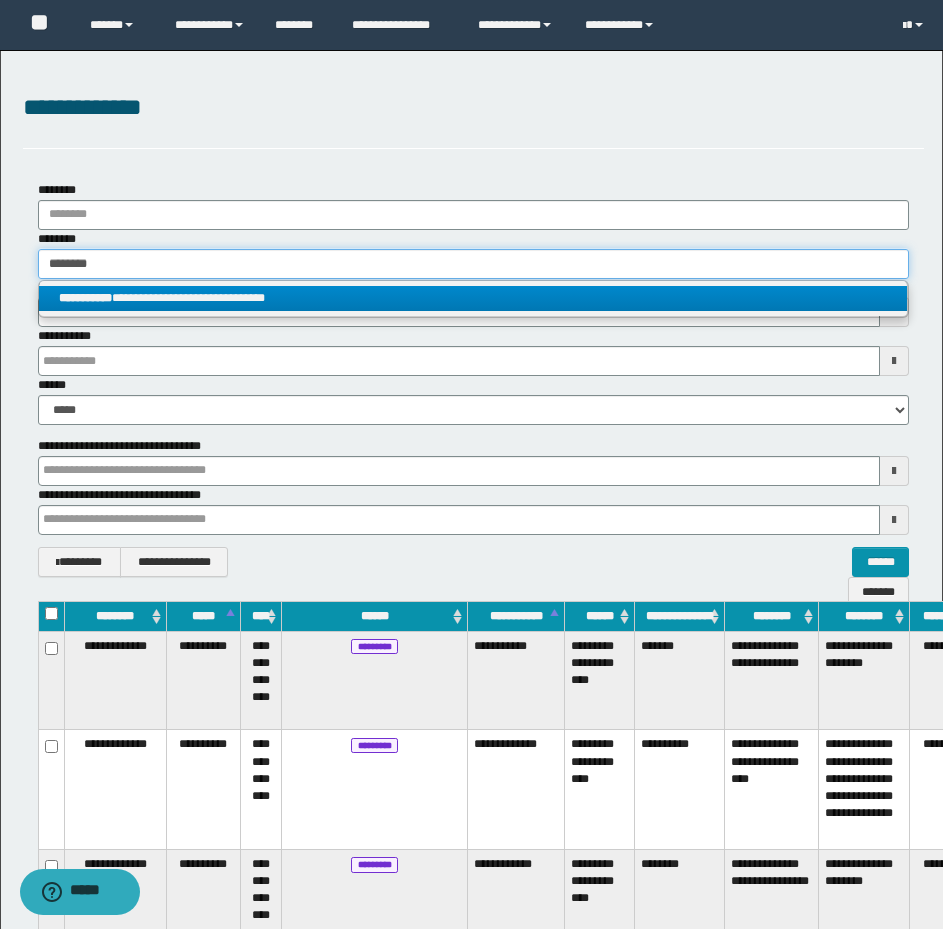 type 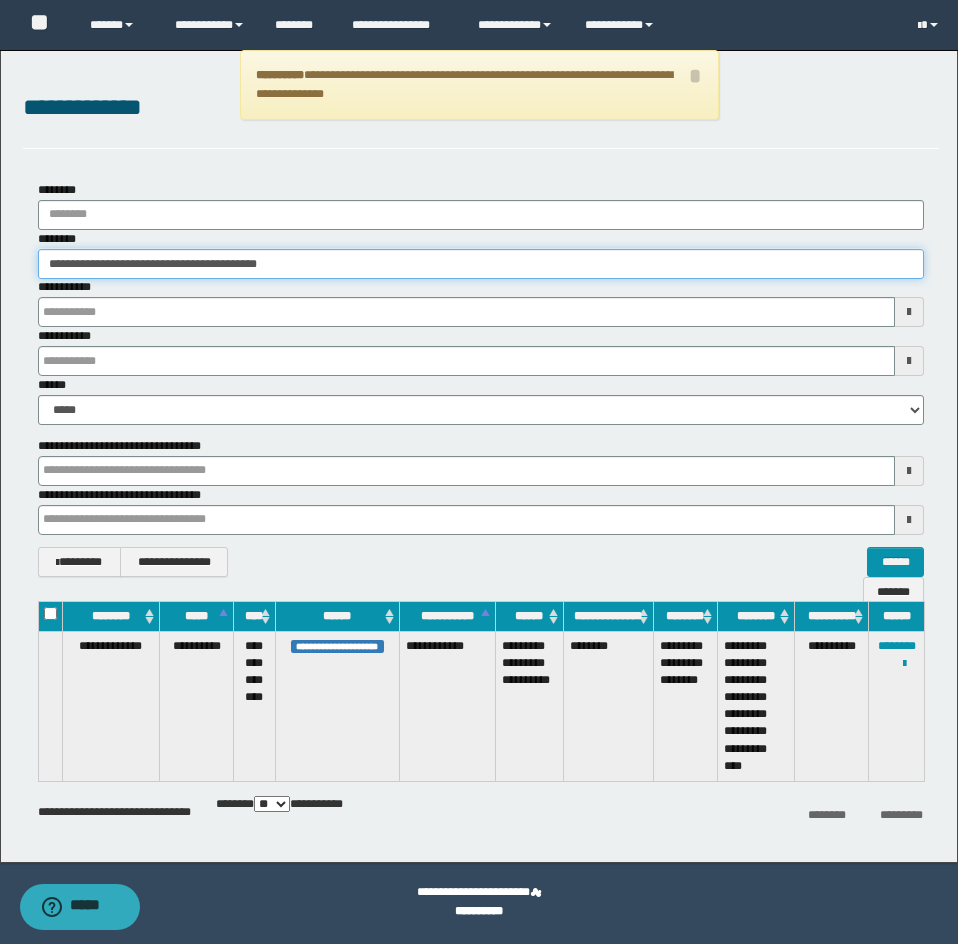 drag, startPoint x: 354, startPoint y: 263, endPoint x: -1, endPoint y: 263, distance: 355 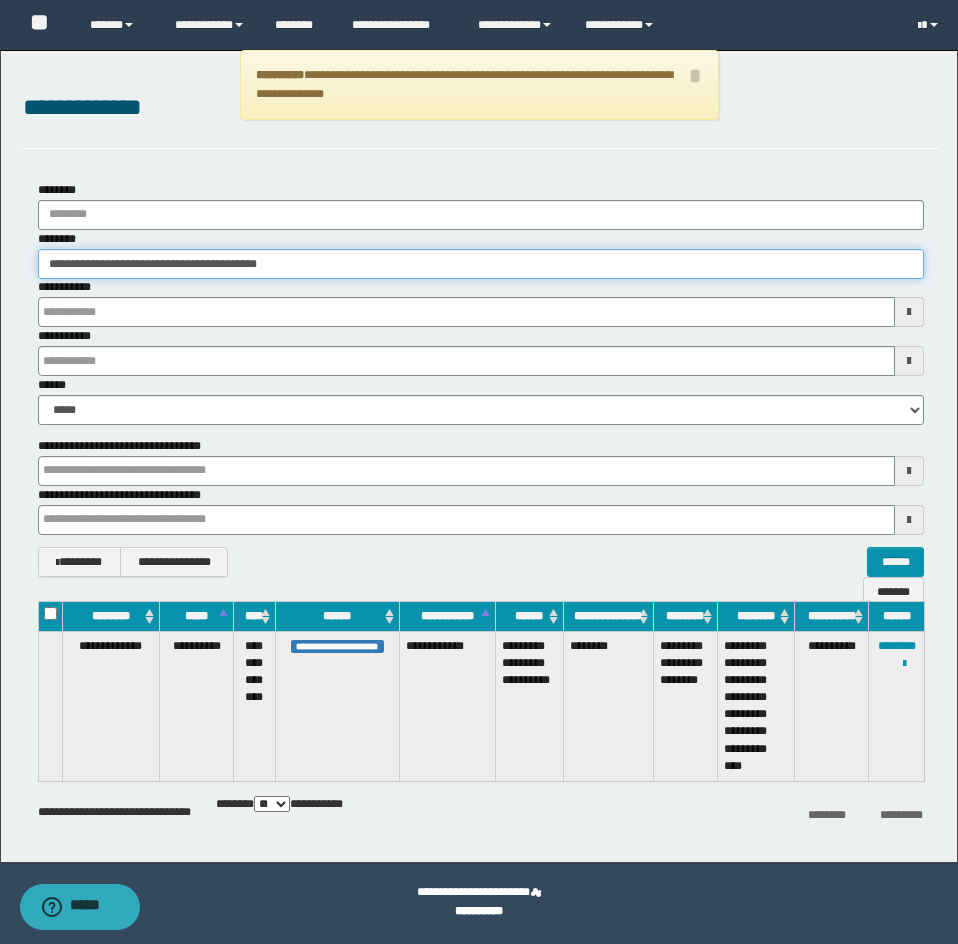 click on "**********" at bounding box center (479, 472) 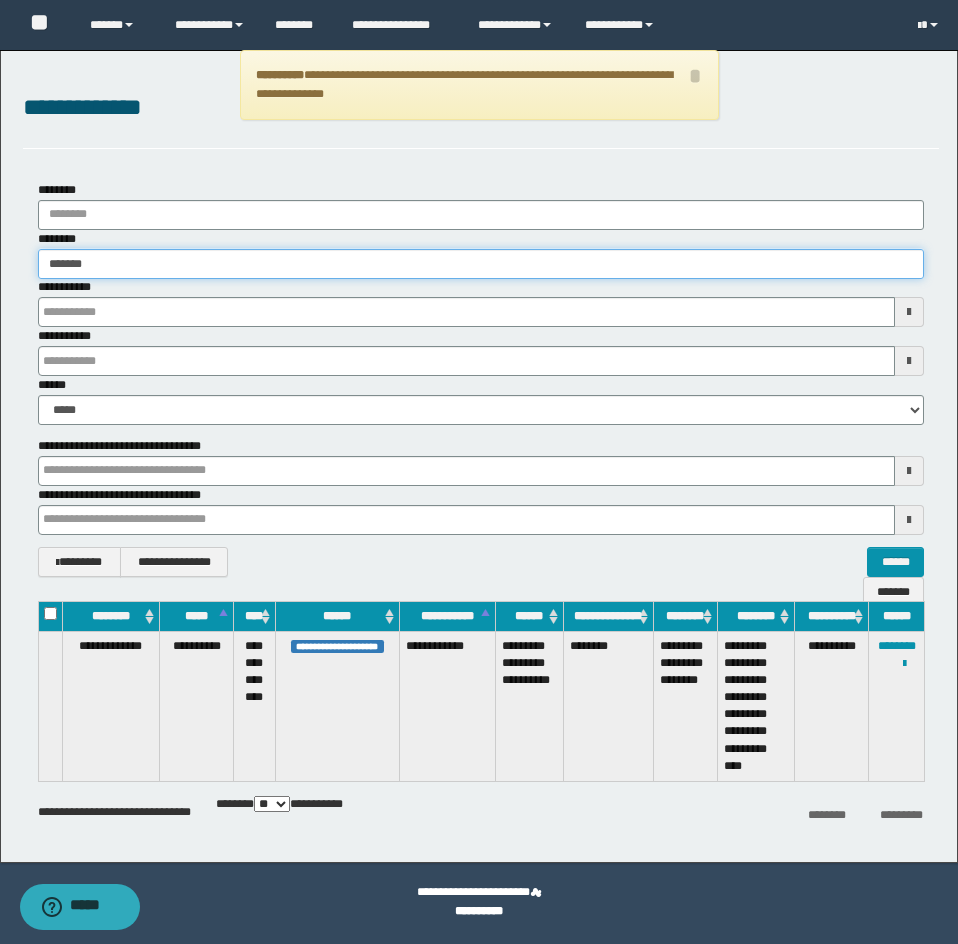 type on "*******" 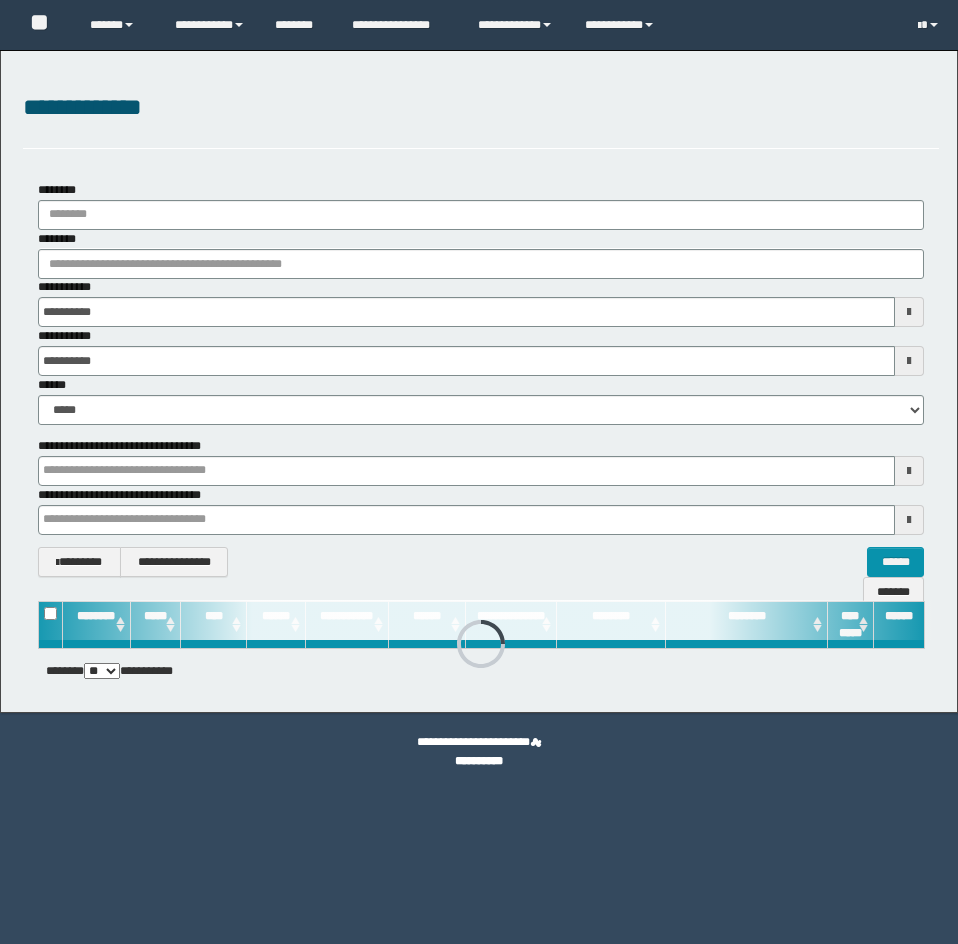 scroll, scrollTop: 0, scrollLeft: 0, axis: both 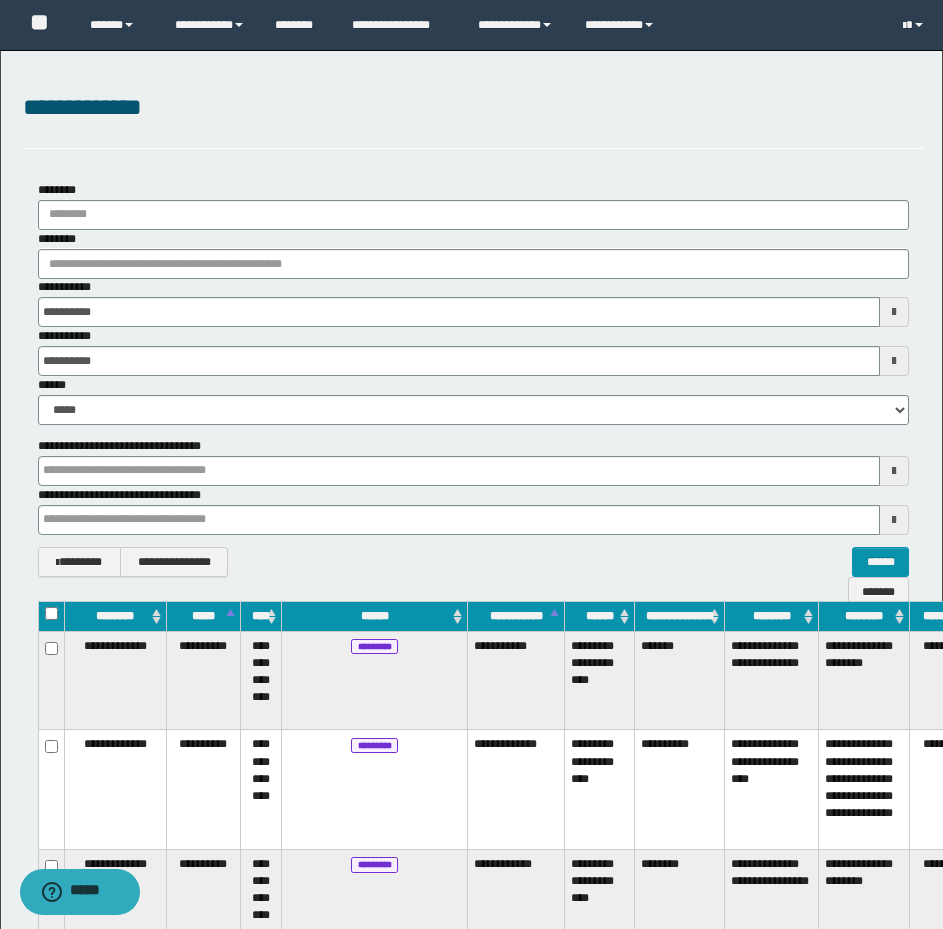 drag, startPoint x: 513, startPoint y: 134, endPoint x: 452, endPoint y: 198, distance: 88.4138 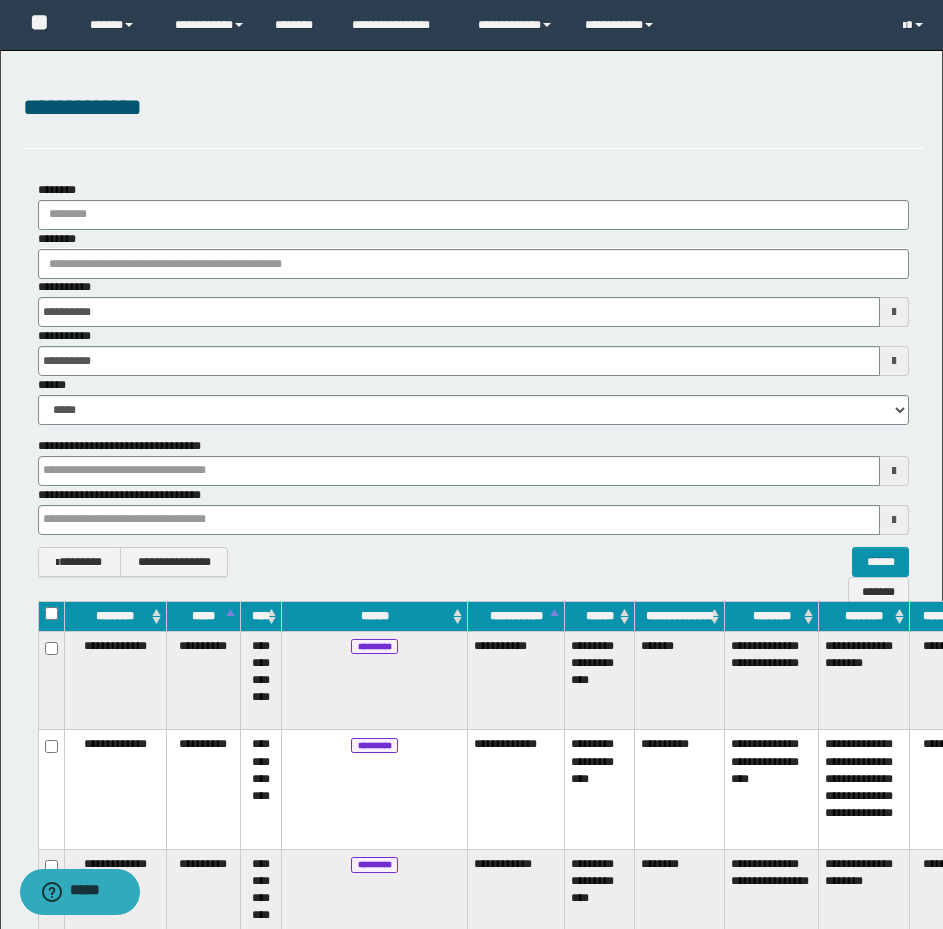 click on "**********" at bounding box center [473, 119] 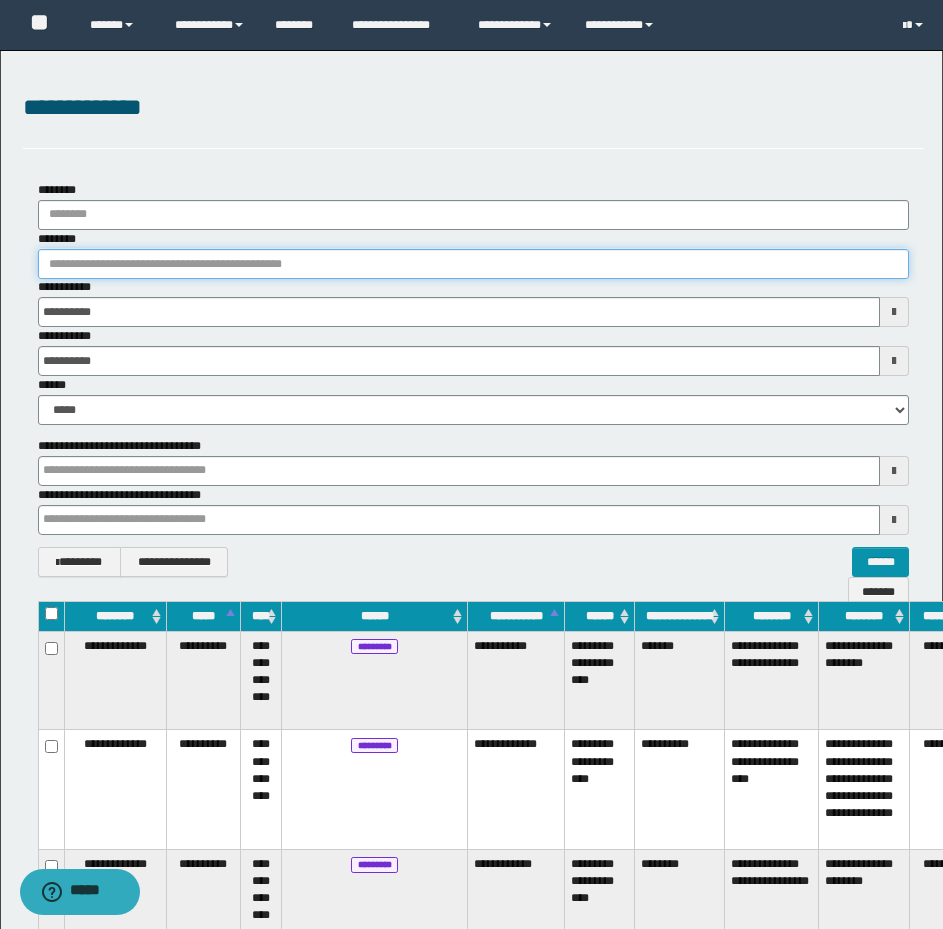 click on "********" at bounding box center (473, 264) 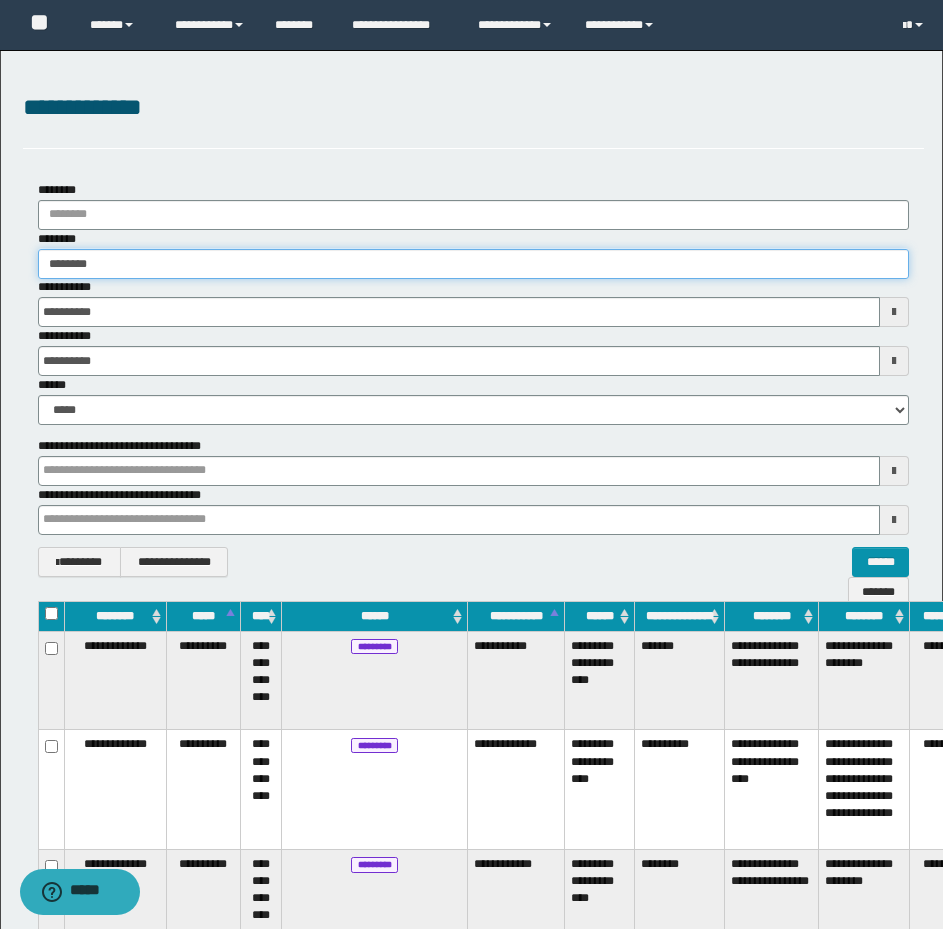 type on "********" 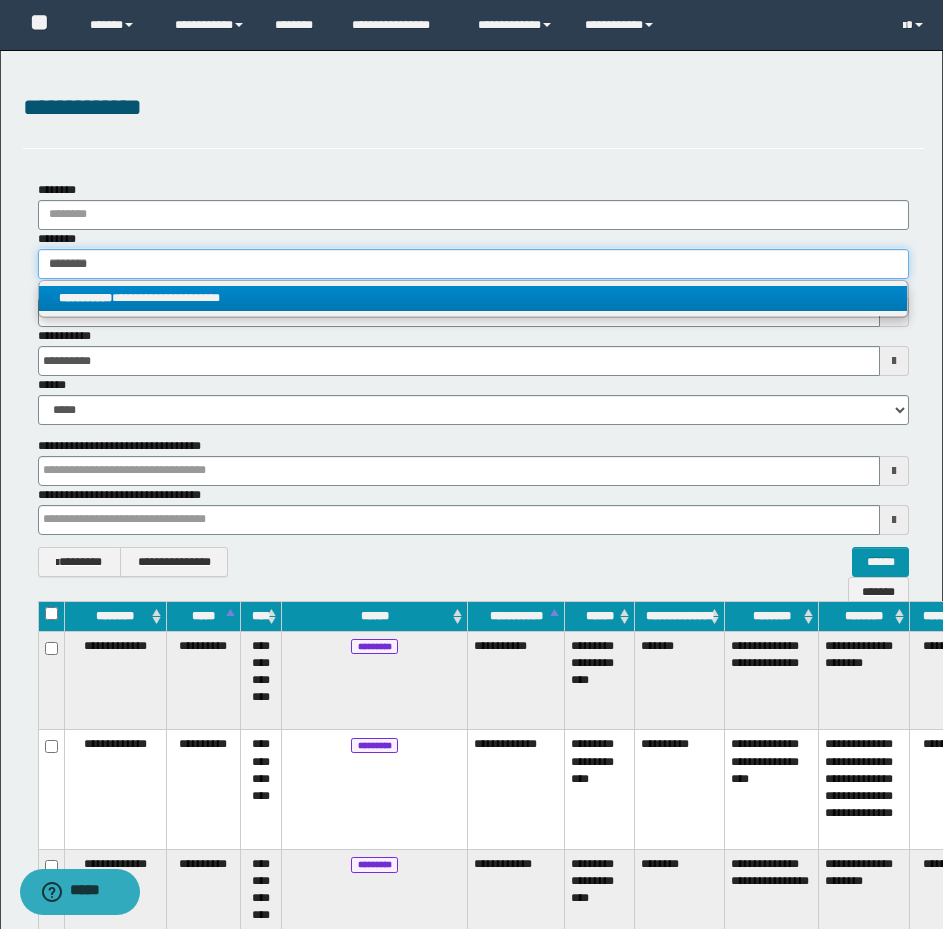 type on "********" 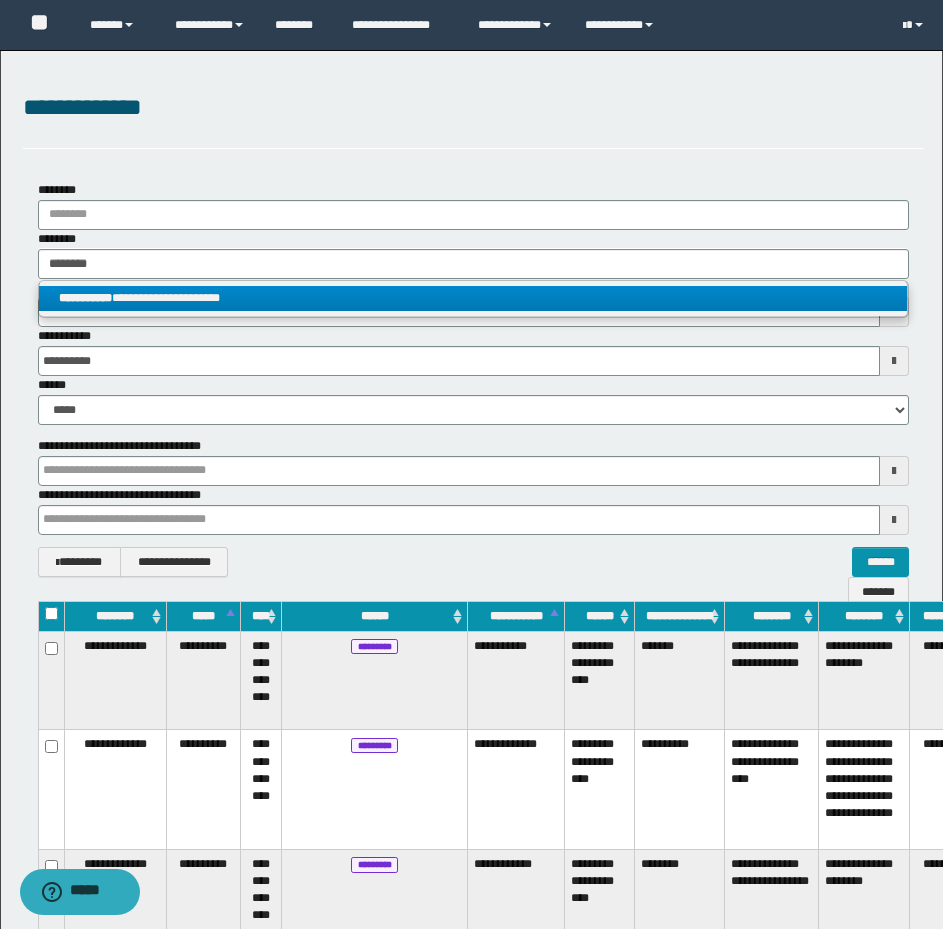click on "**********" at bounding box center (473, 298) 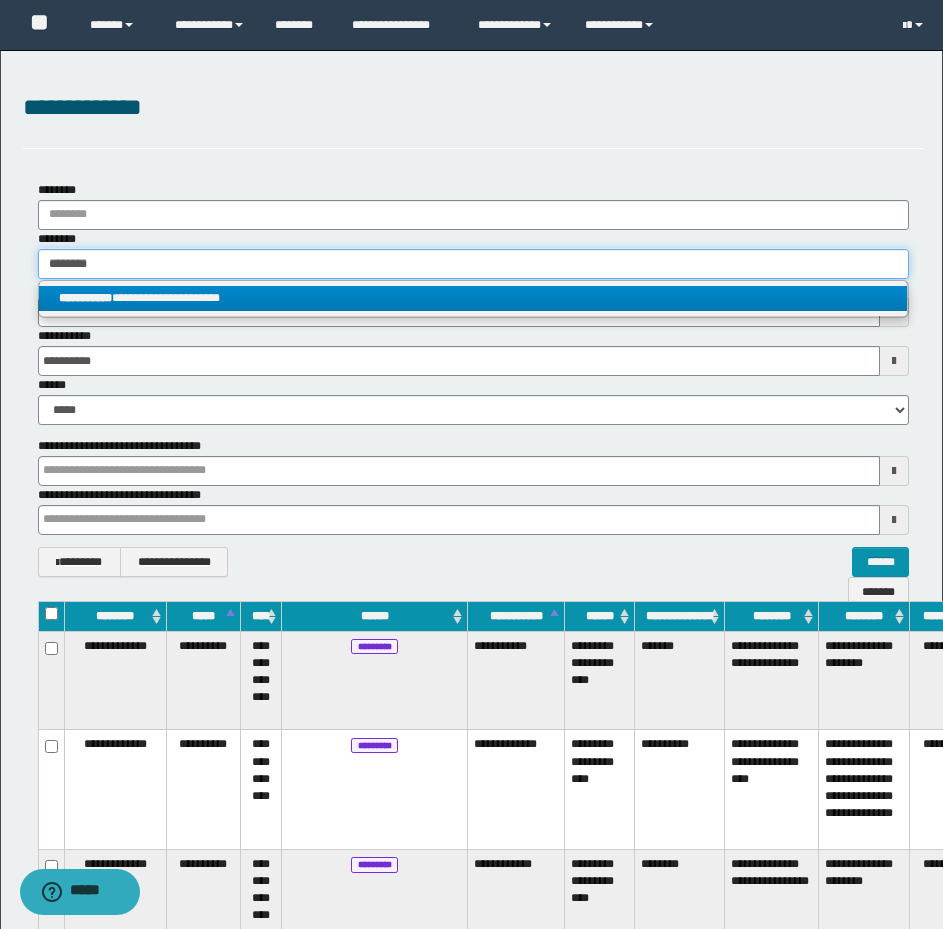 type 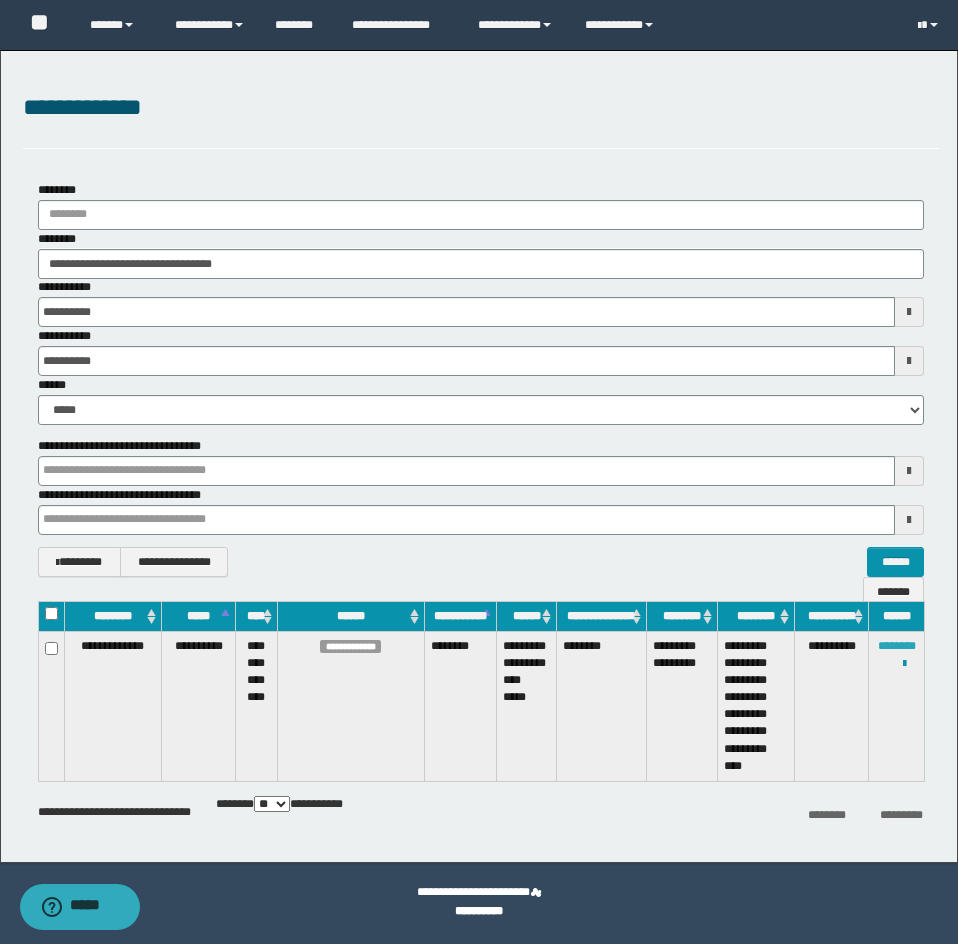 click on "********" at bounding box center (897, 646) 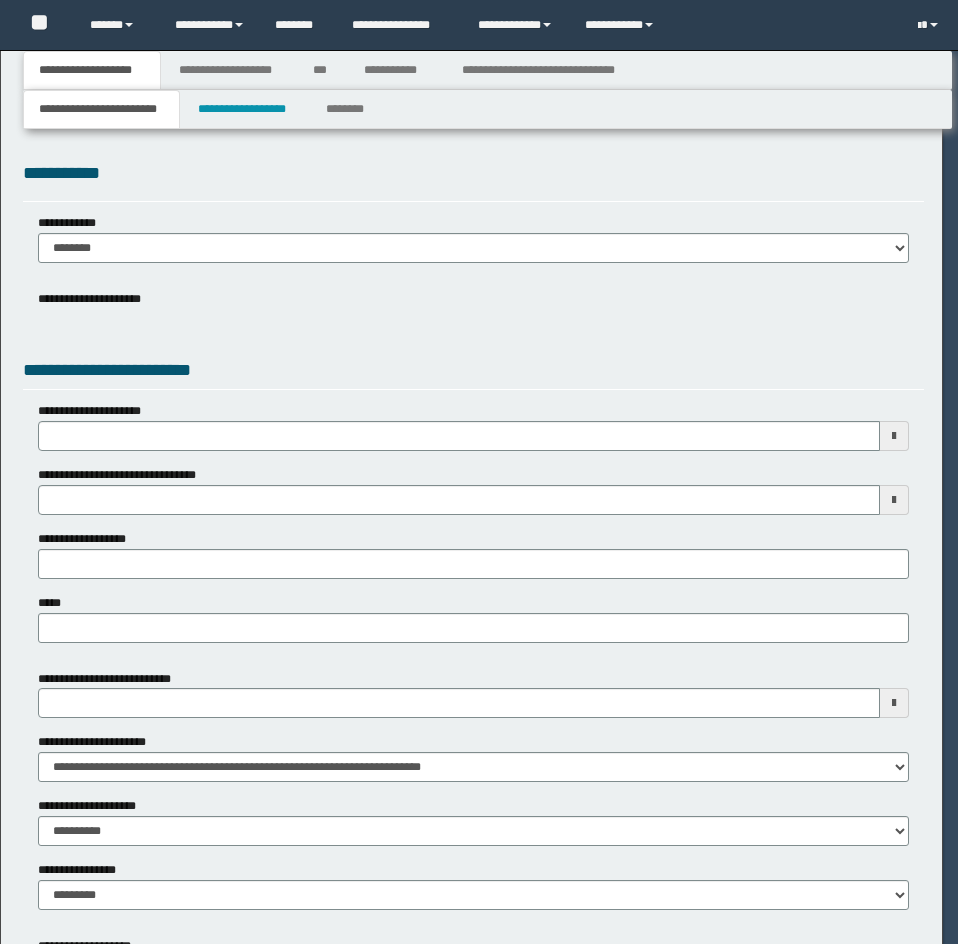 scroll, scrollTop: 0, scrollLeft: 0, axis: both 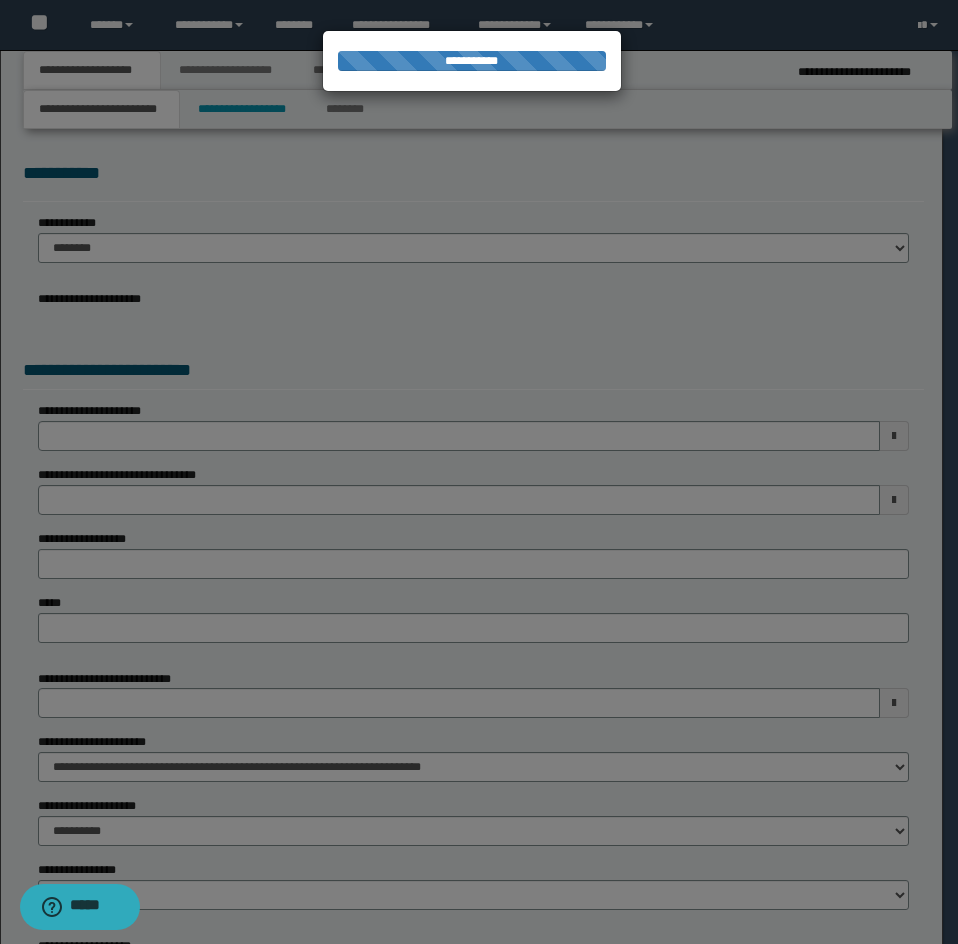 select on "*" 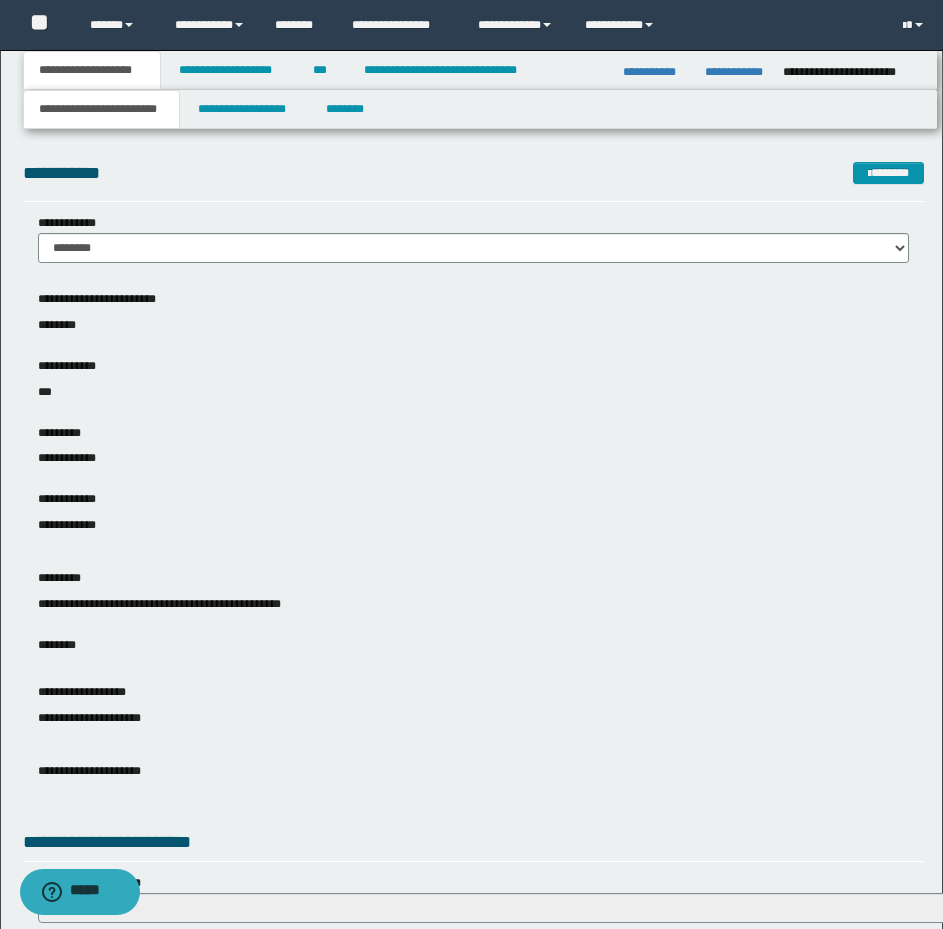 click on "**********" at bounding box center [473, 423] 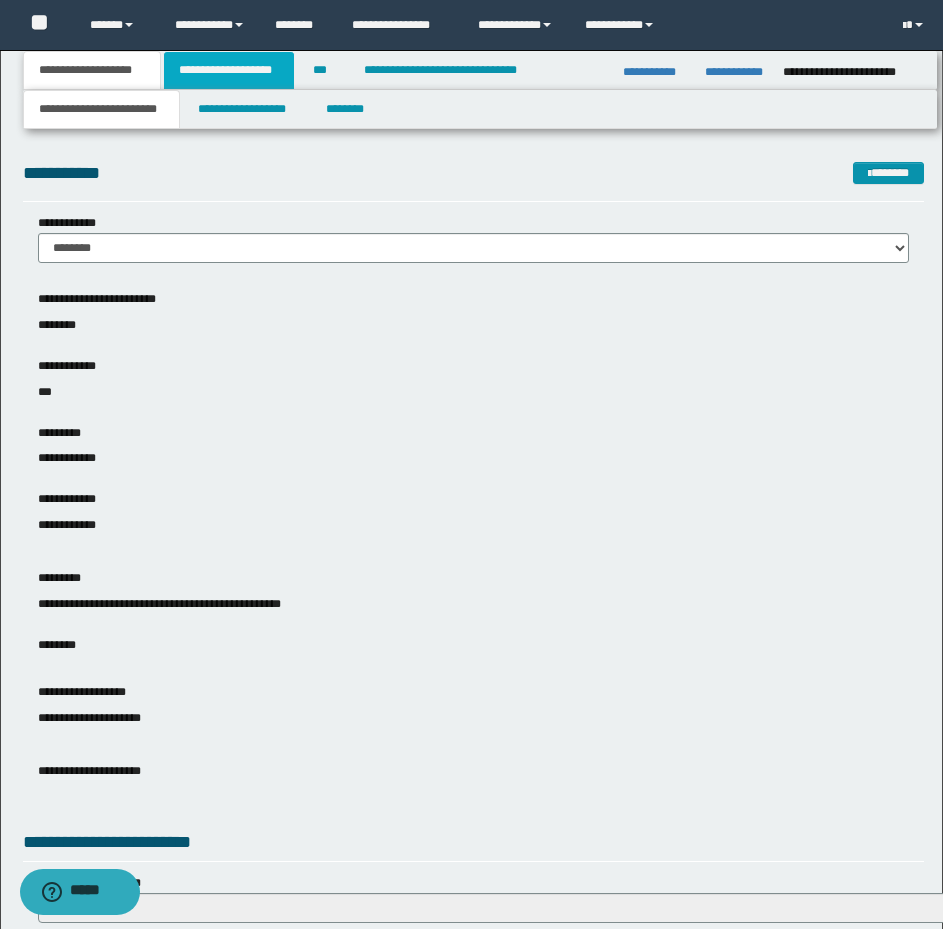 click on "**********" at bounding box center [229, 70] 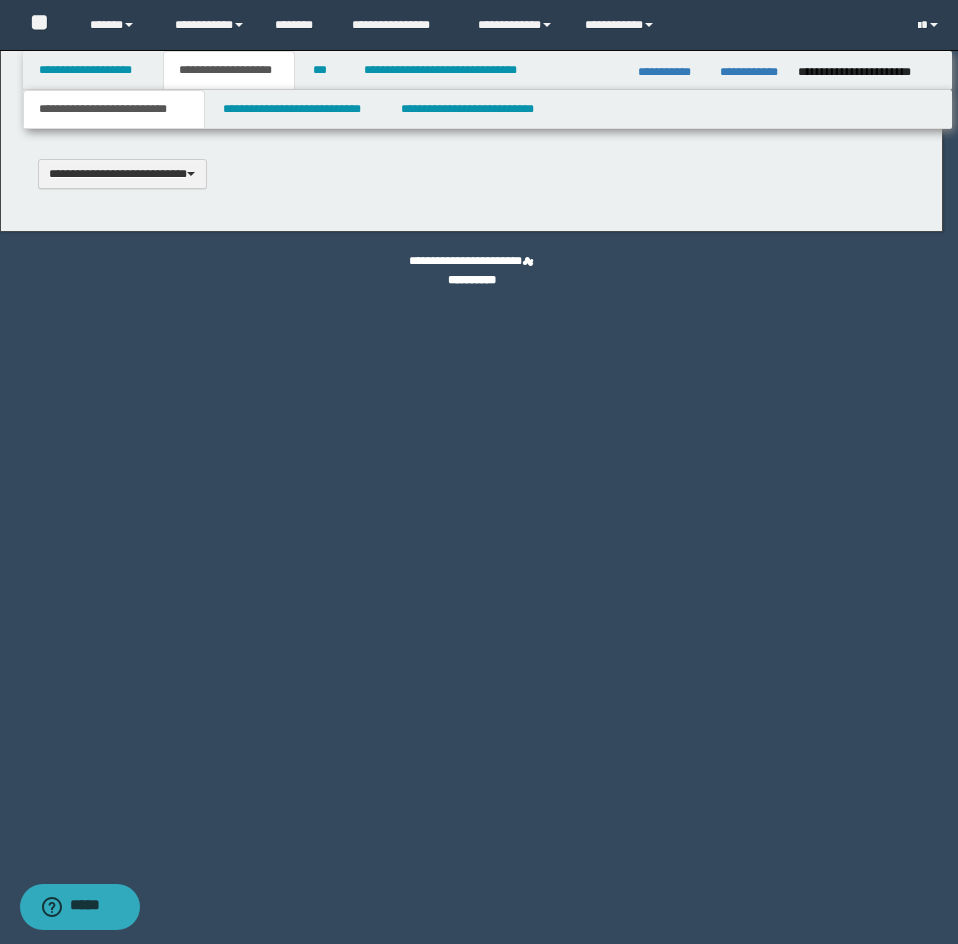 scroll, scrollTop: 0, scrollLeft: 0, axis: both 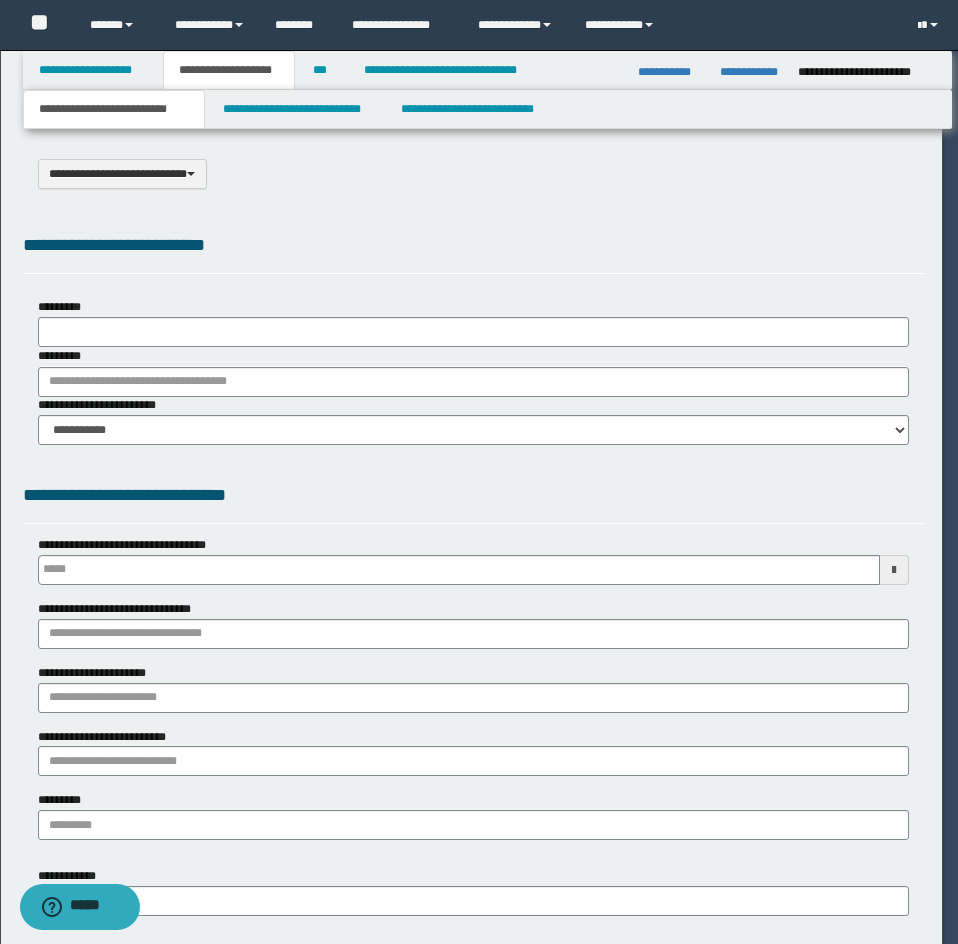 select on "*" 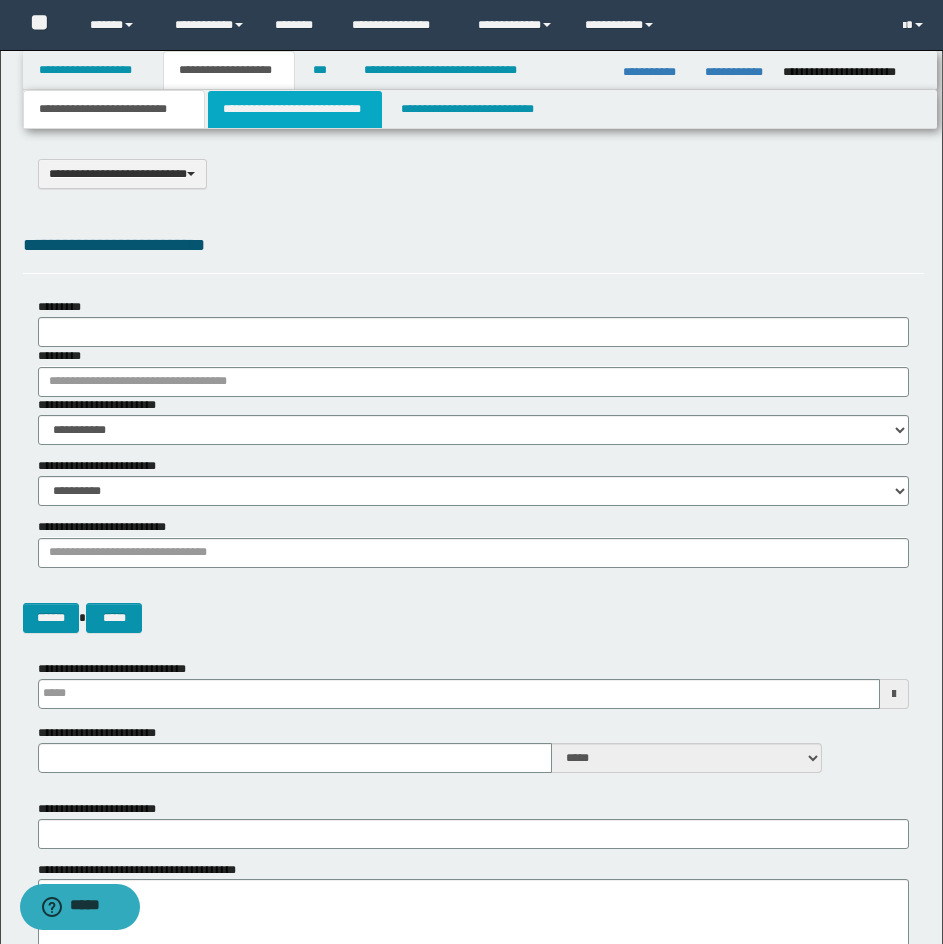 click on "**********" at bounding box center (295, 109) 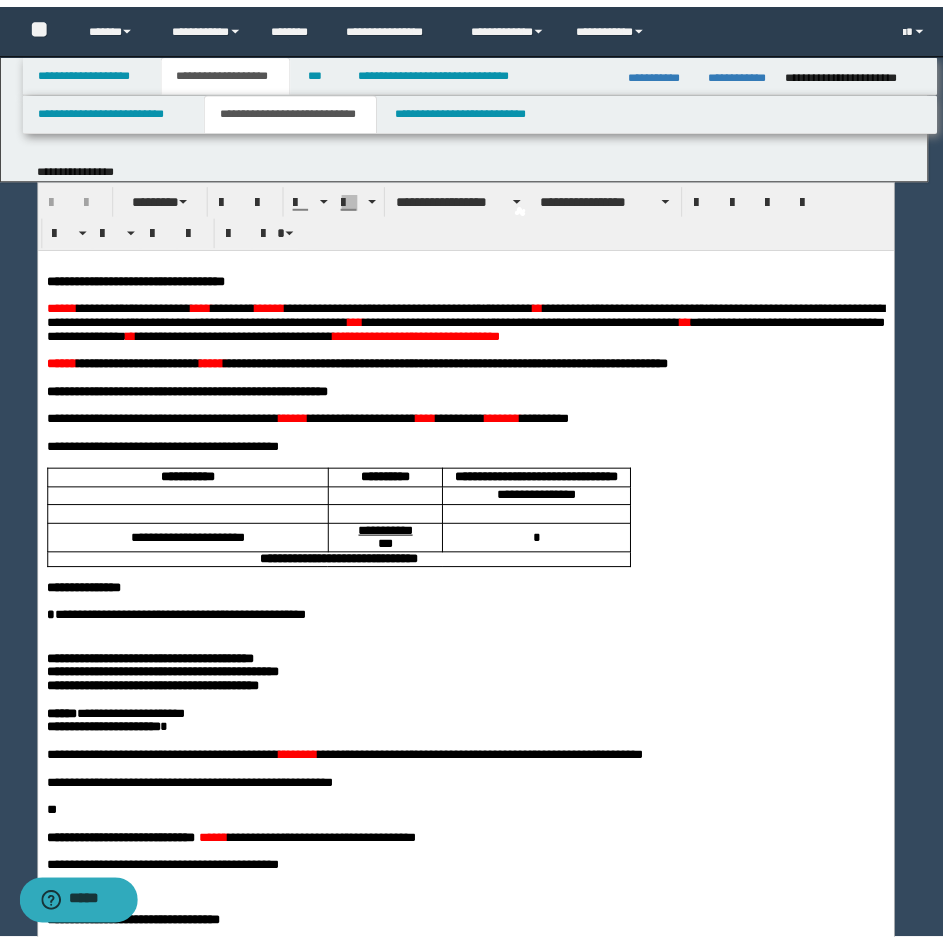 scroll, scrollTop: 0, scrollLeft: 0, axis: both 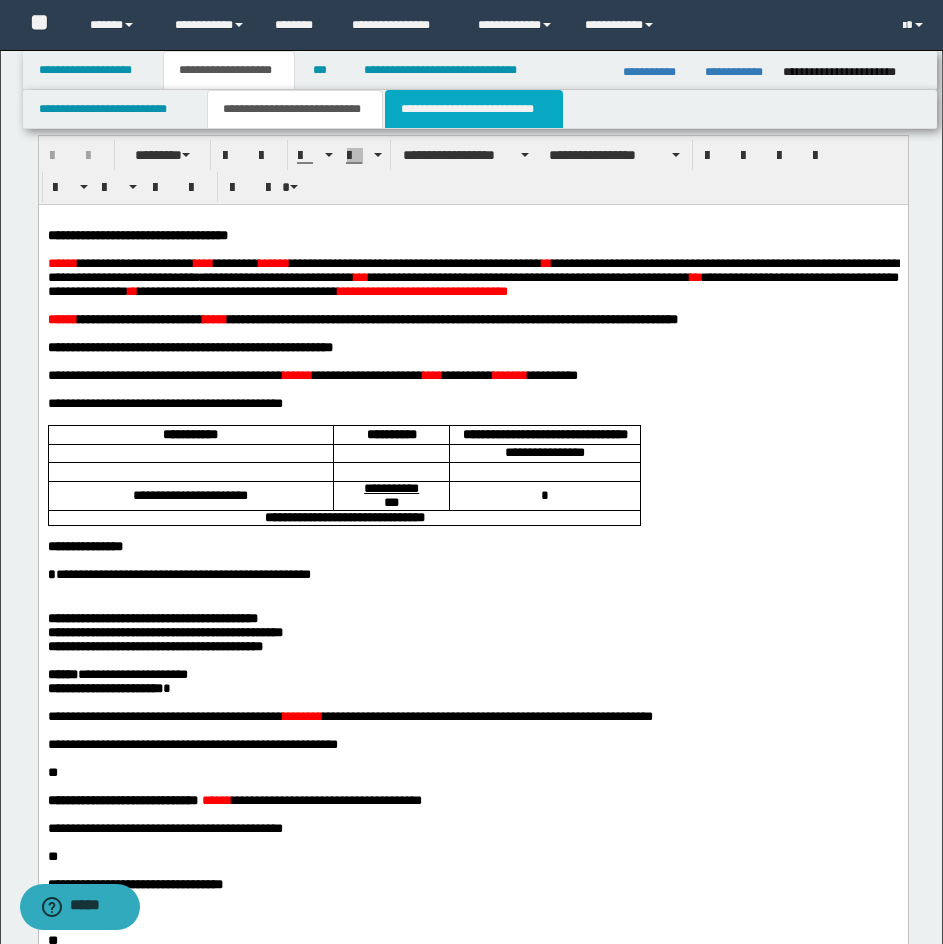 drag, startPoint x: 534, startPoint y: 115, endPoint x: 636, endPoint y: 132, distance: 103.40696 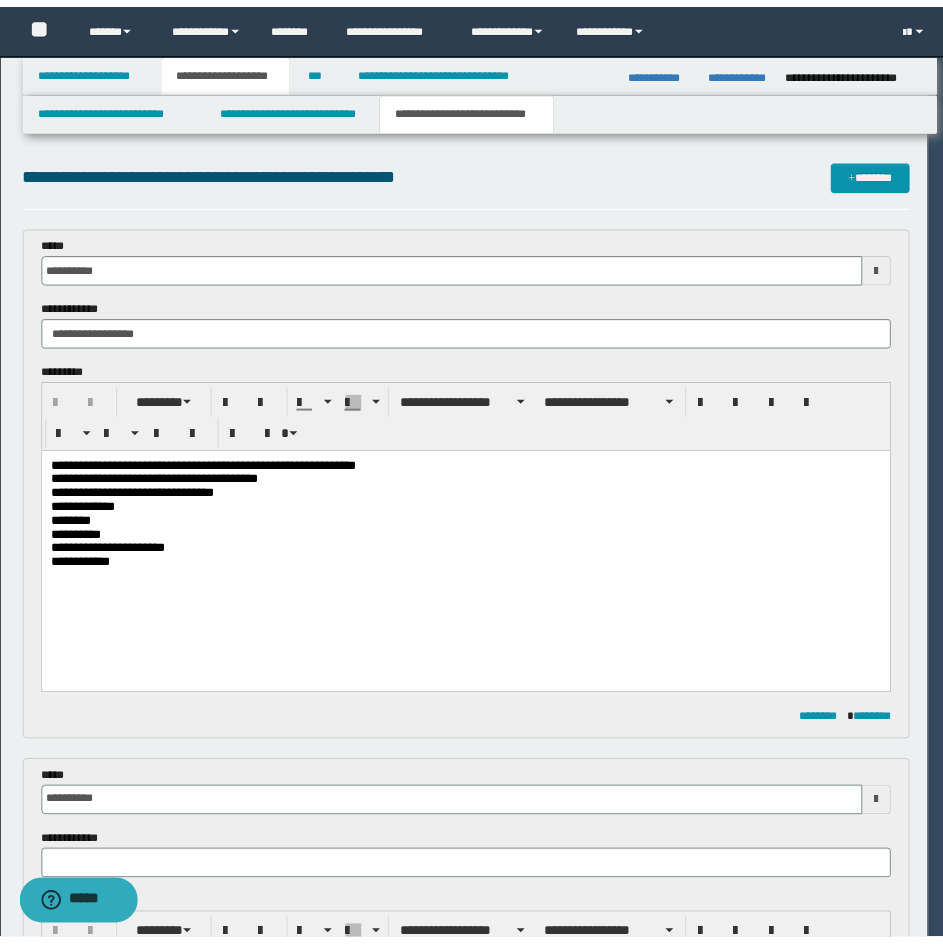 scroll, scrollTop: 0, scrollLeft: 0, axis: both 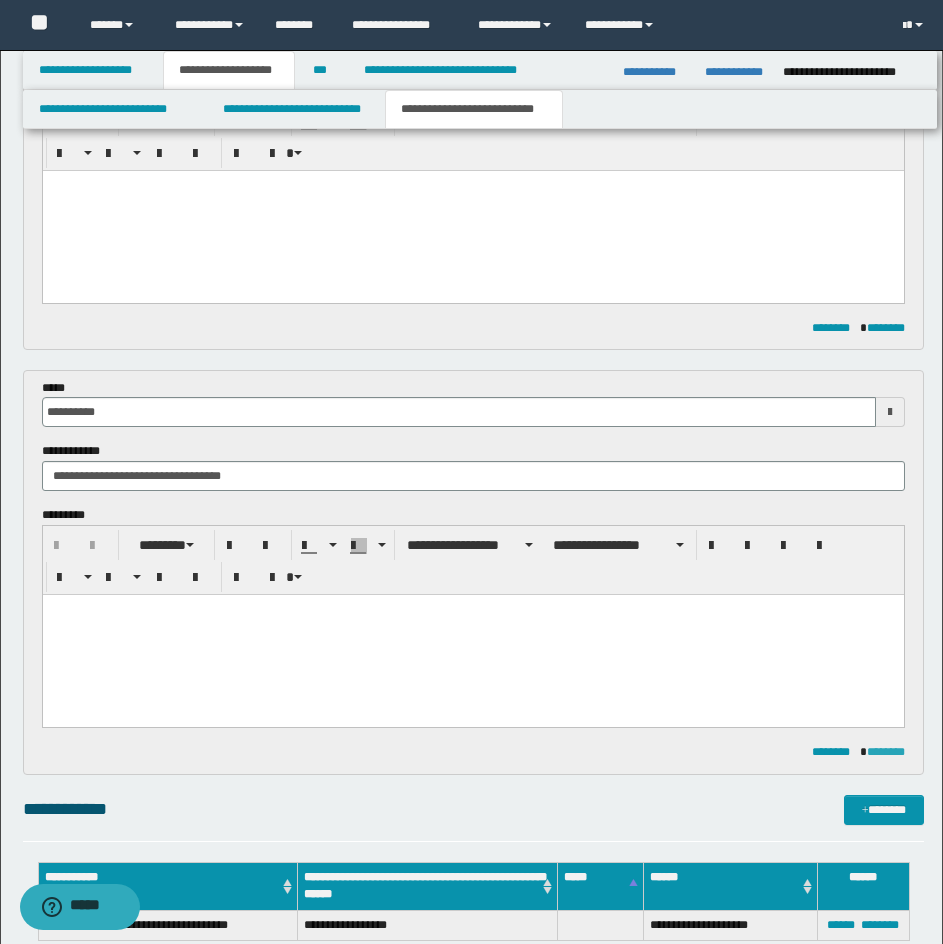 click on "********" at bounding box center (886, 752) 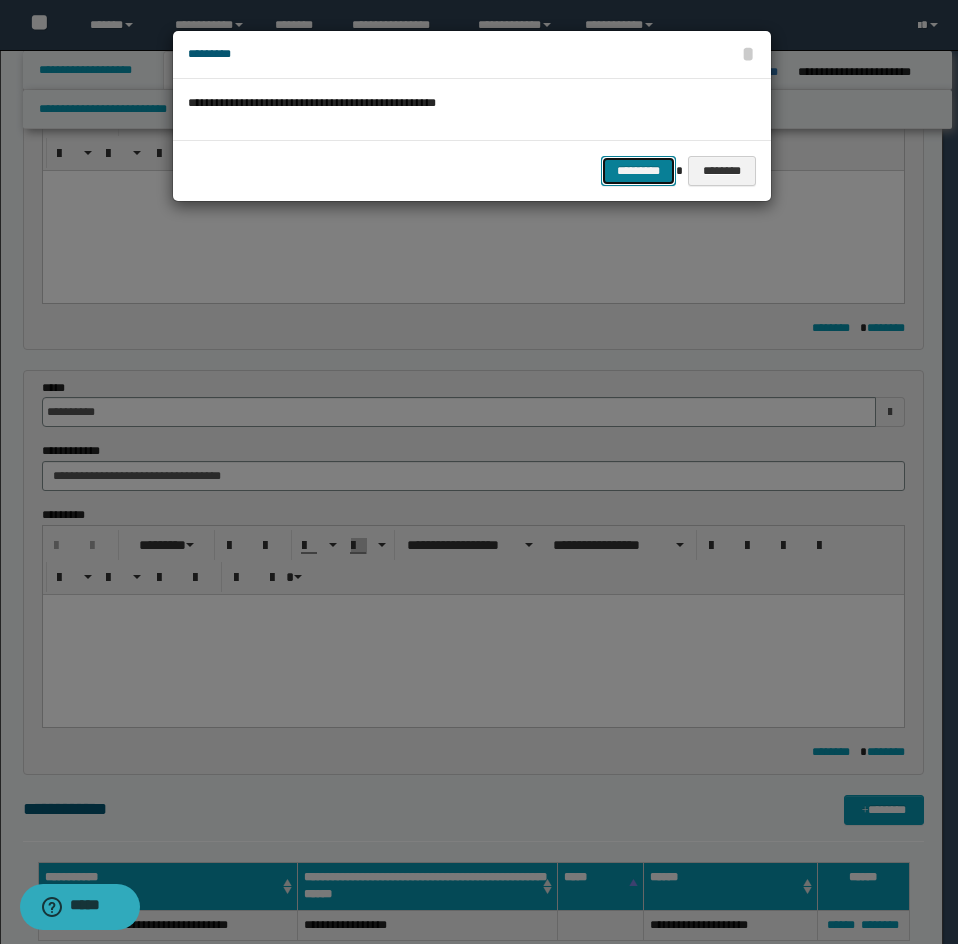 click on "*********" at bounding box center (638, 171) 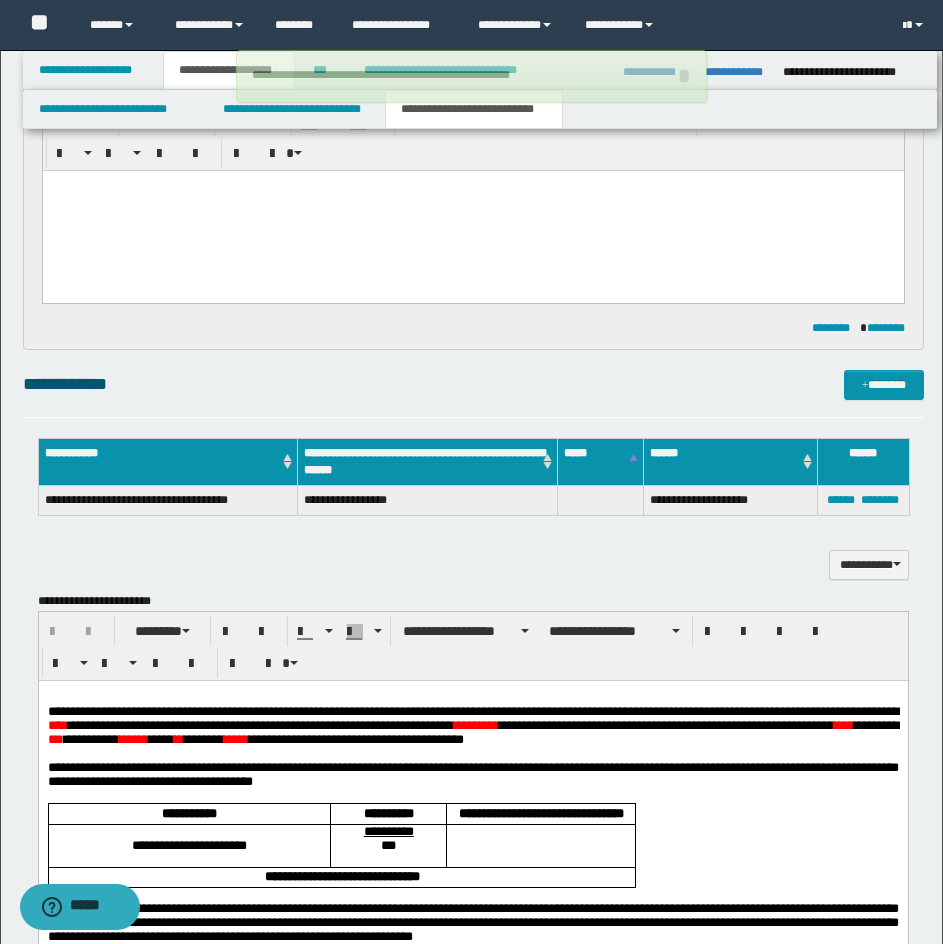 scroll, scrollTop: 0, scrollLeft: 0, axis: both 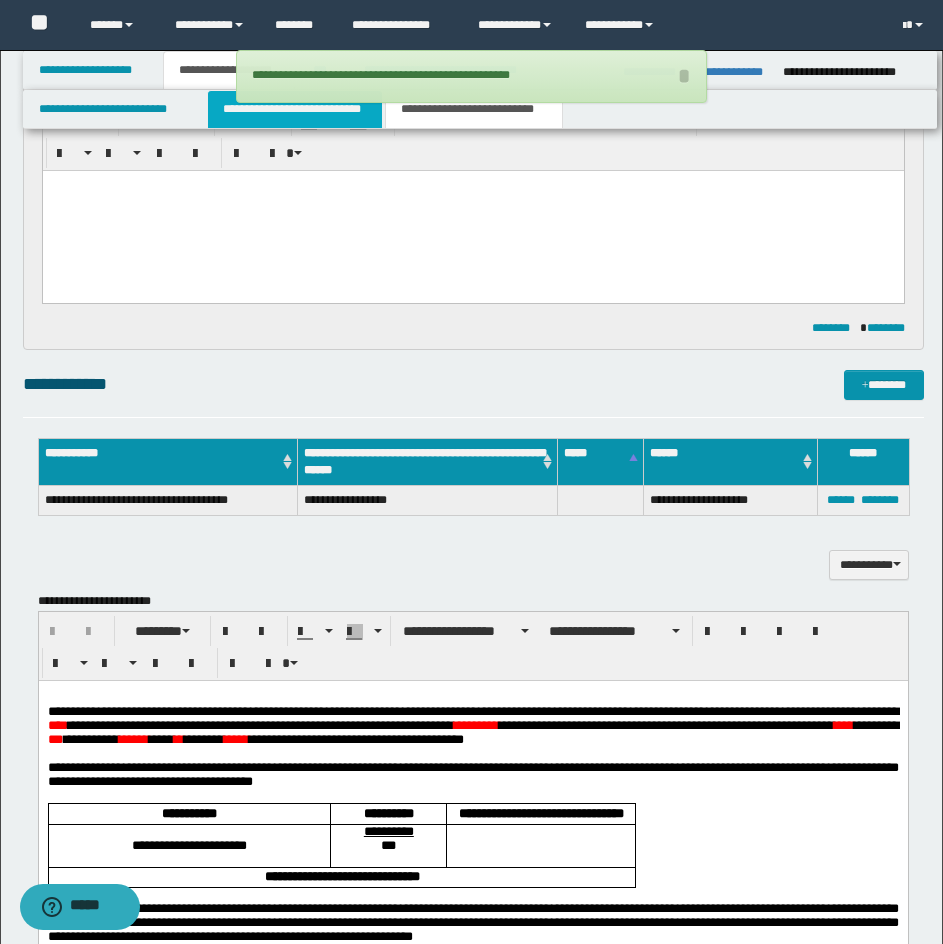 click on "**********" at bounding box center [295, 109] 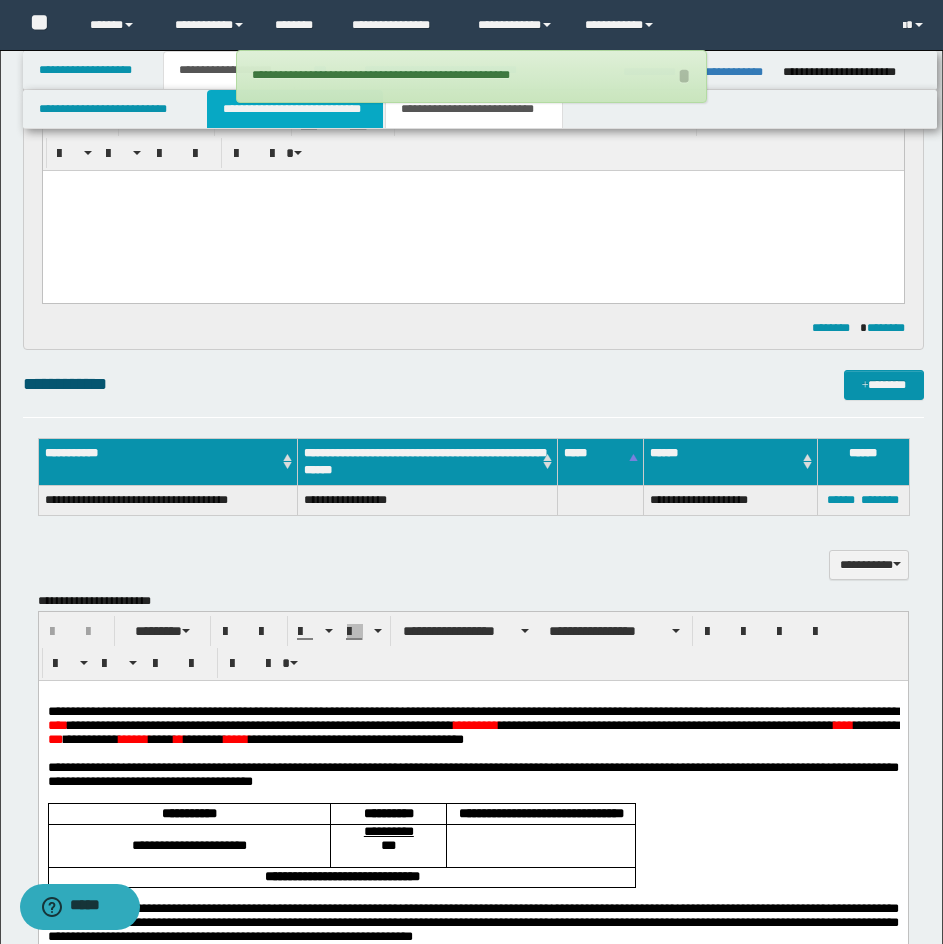 type 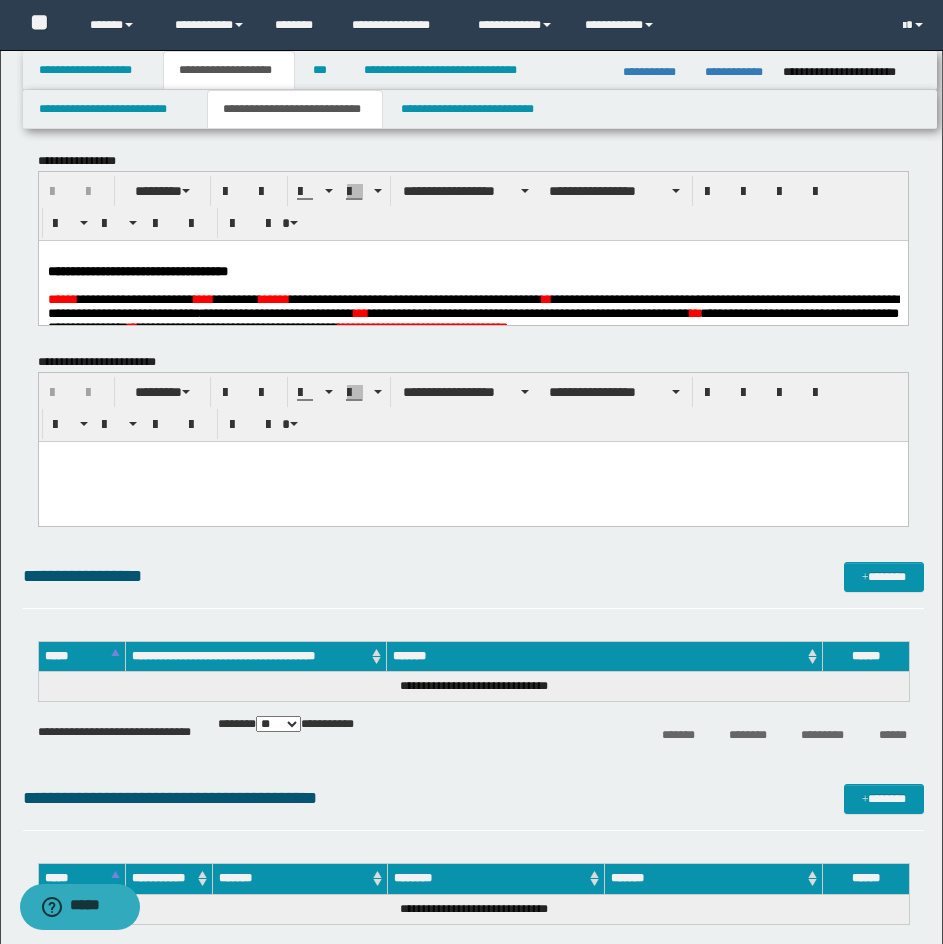 scroll, scrollTop: 0, scrollLeft: 0, axis: both 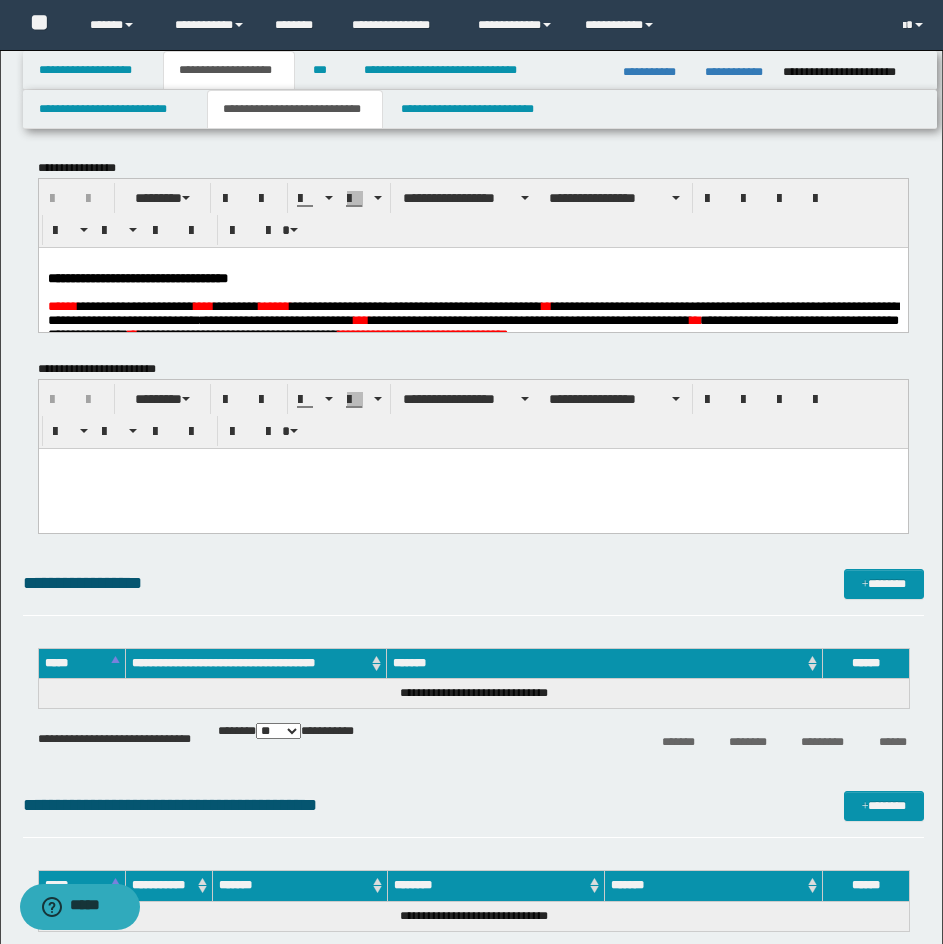 drag, startPoint x: 650, startPoint y: 280, endPoint x: 895, endPoint y: 287, distance: 245.09998 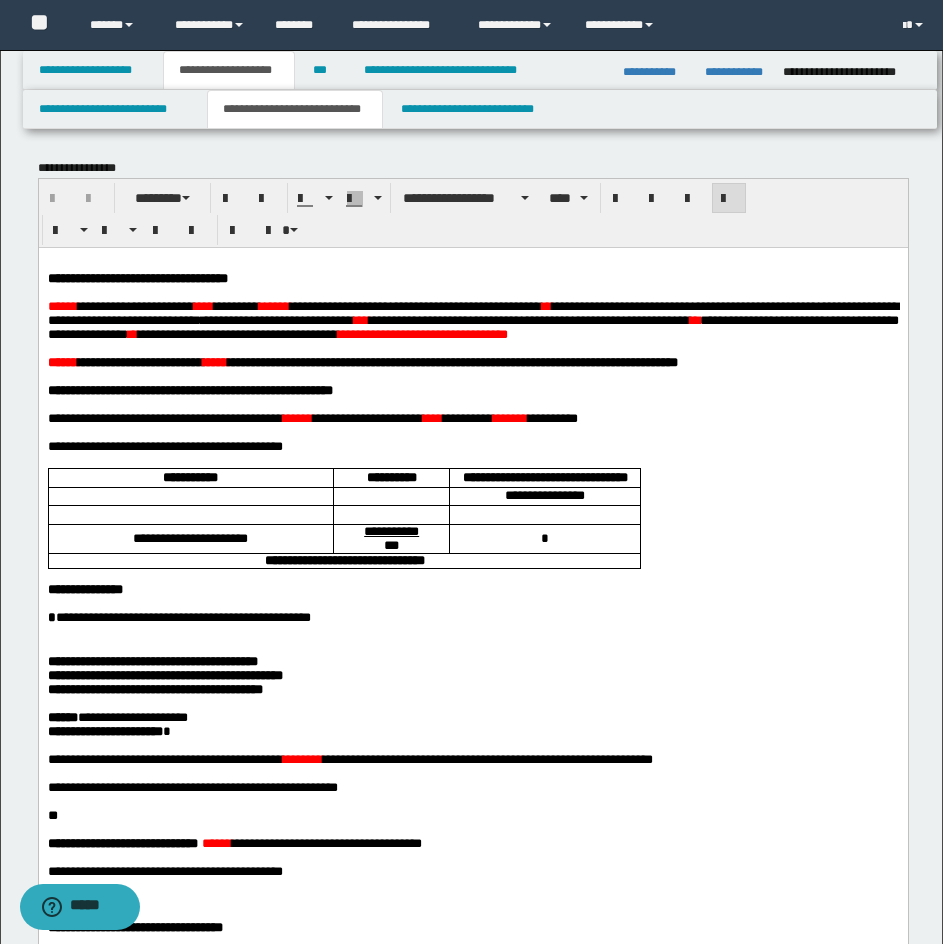 click on "******" at bounding box center [62, 305] 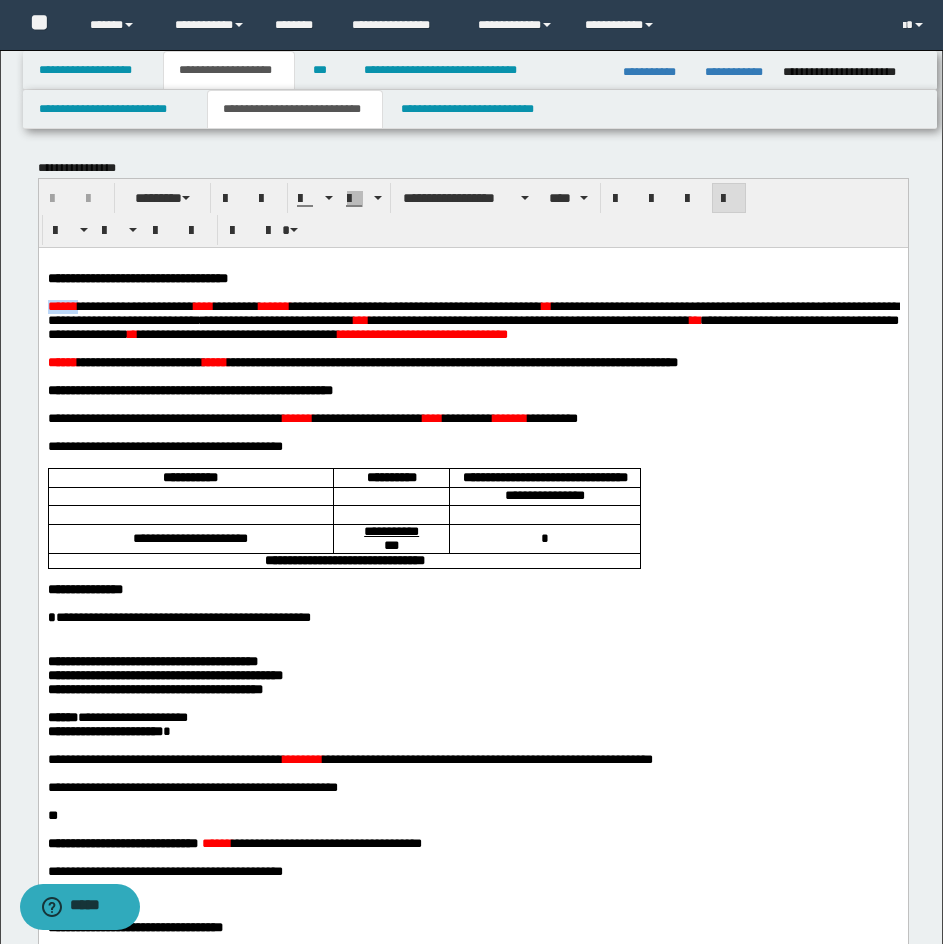 click on "******" at bounding box center (62, 305) 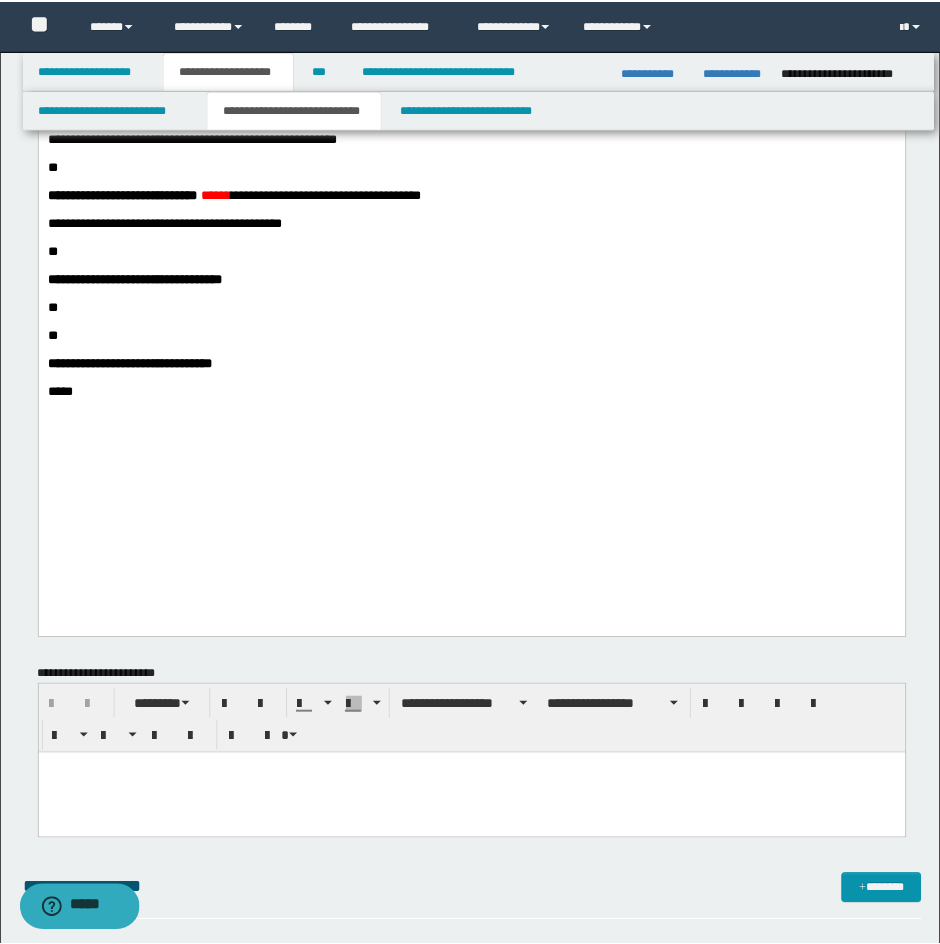 scroll, scrollTop: 719, scrollLeft: 0, axis: vertical 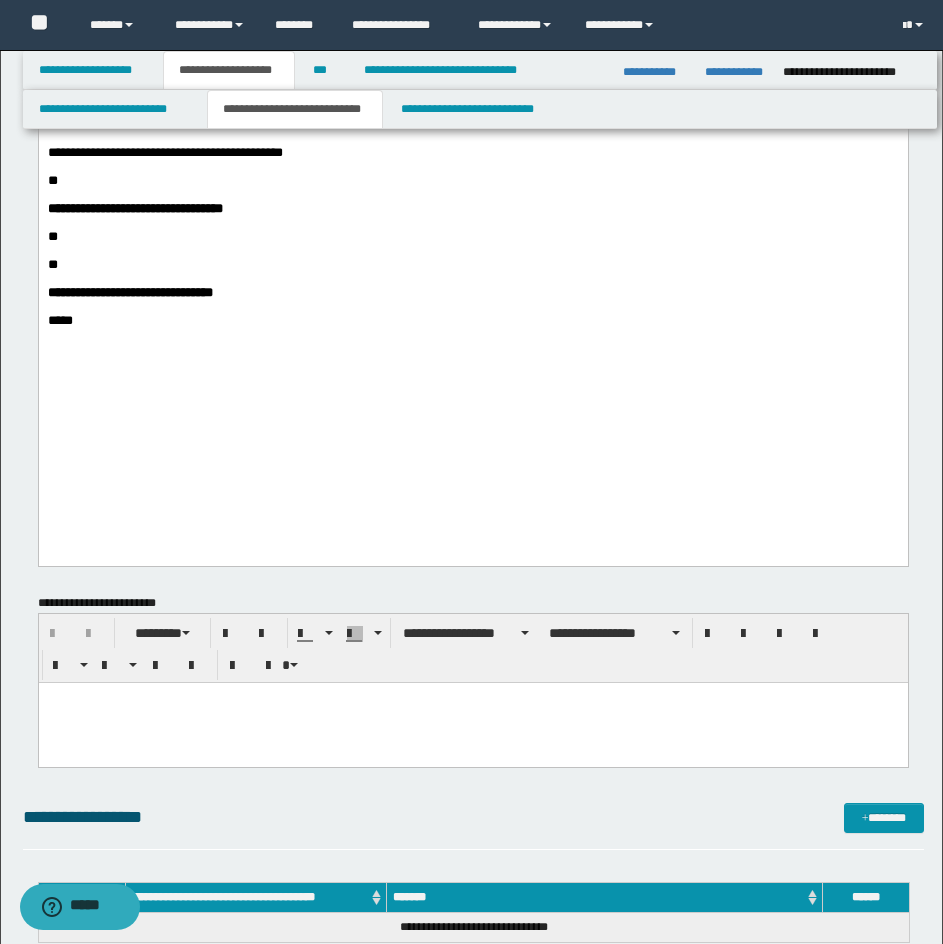click on "*****" at bounding box center (472, 321) 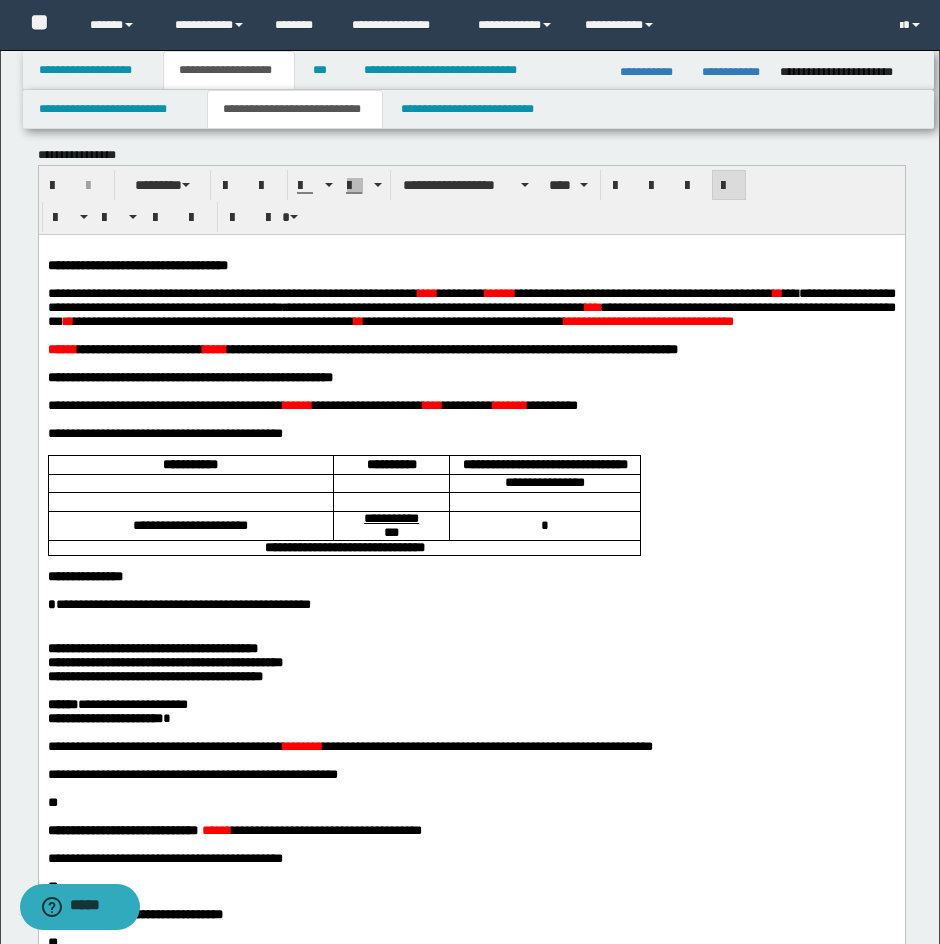 scroll, scrollTop: 0, scrollLeft: 0, axis: both 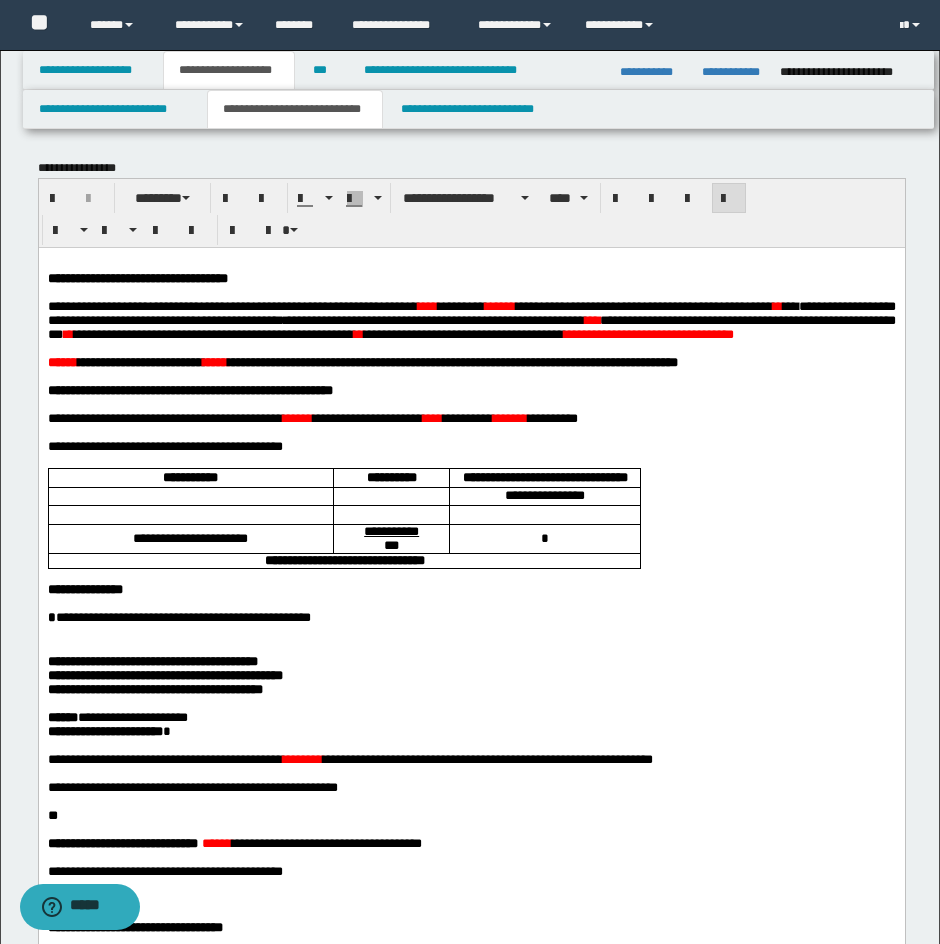 click on "****" at bounding box center (427, 305) 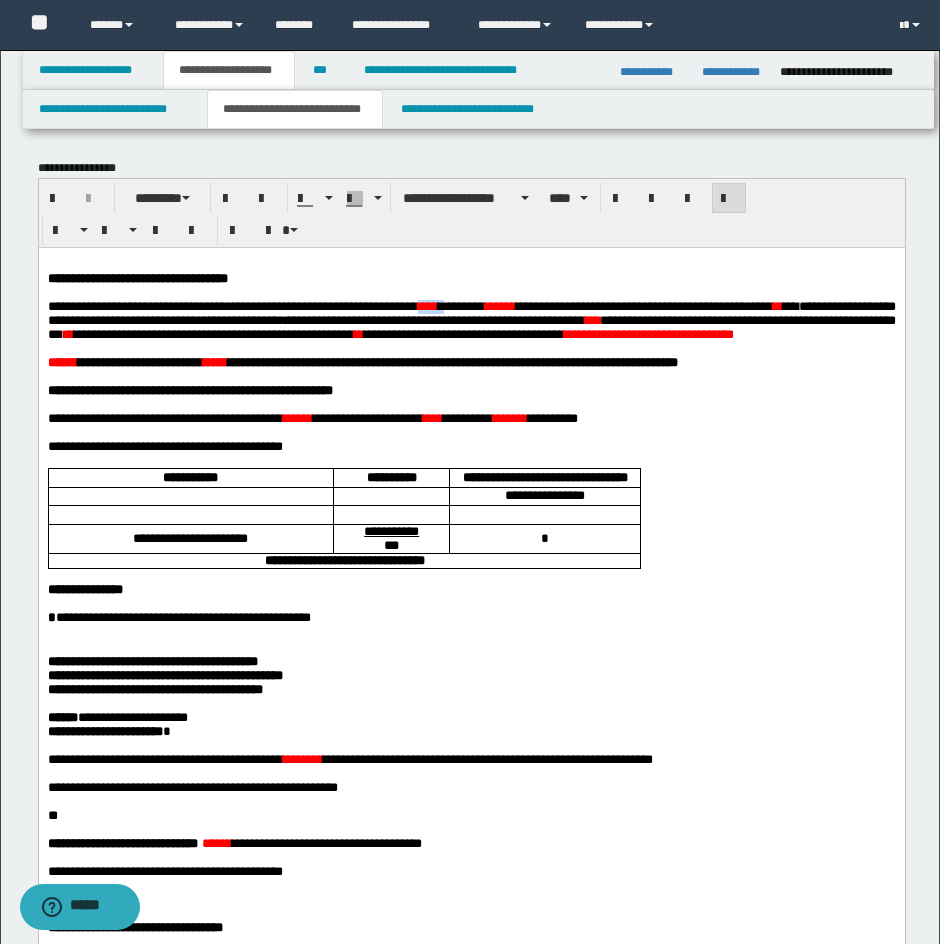 click on "****" at bounding box center [427, 305] 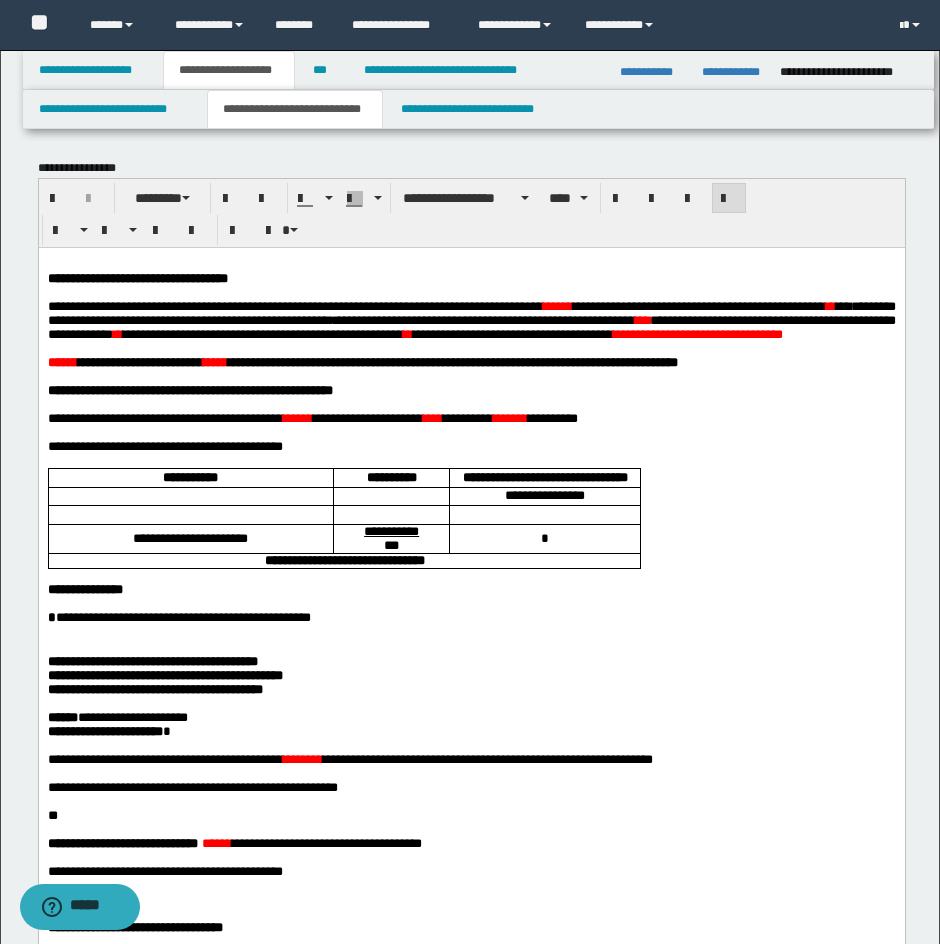 drag, startPoint x: 534, startPoint y: 315, endPoint x: 559, endPoint y: 320, distance: 25.495098 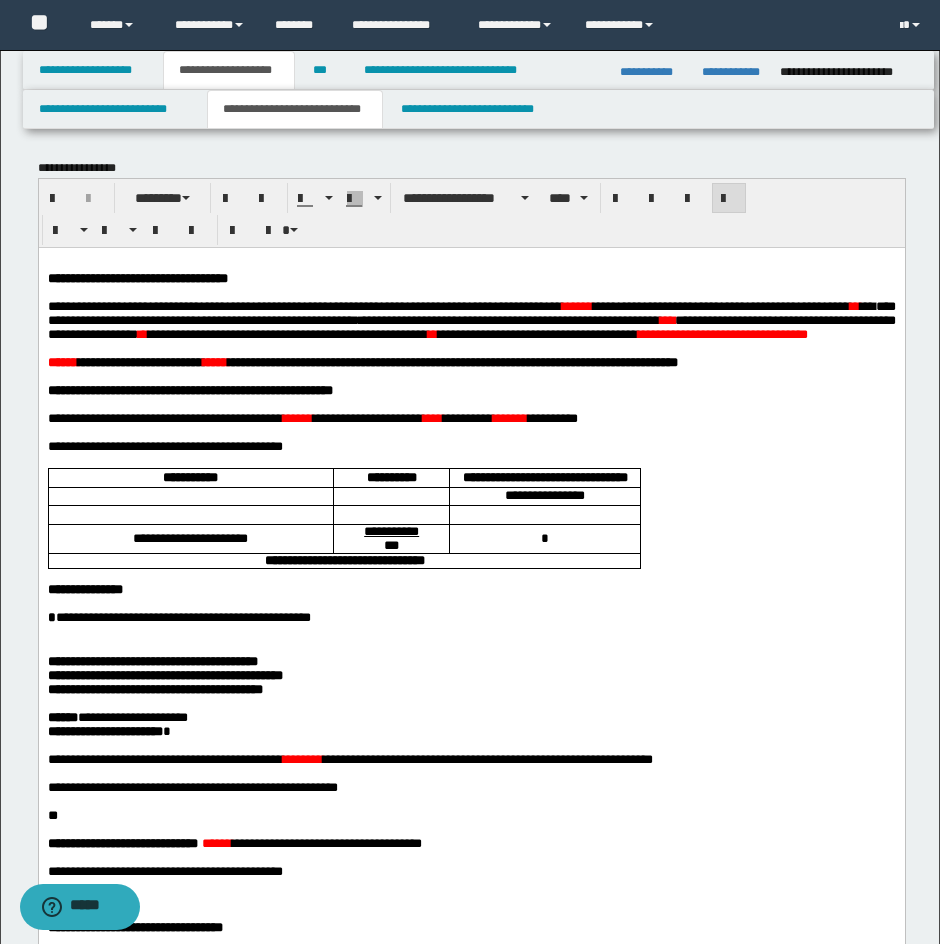 click on "****" at bounding box center (576, 305) 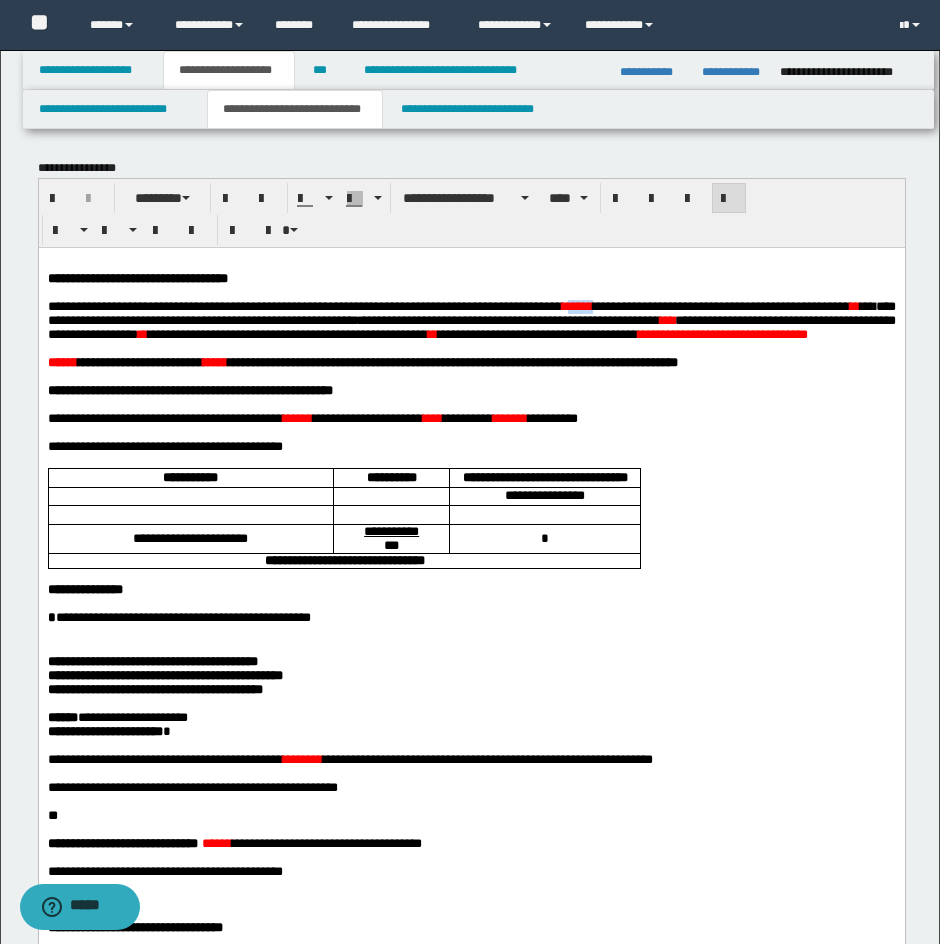 click on "****" at bounding box center (576, 305) 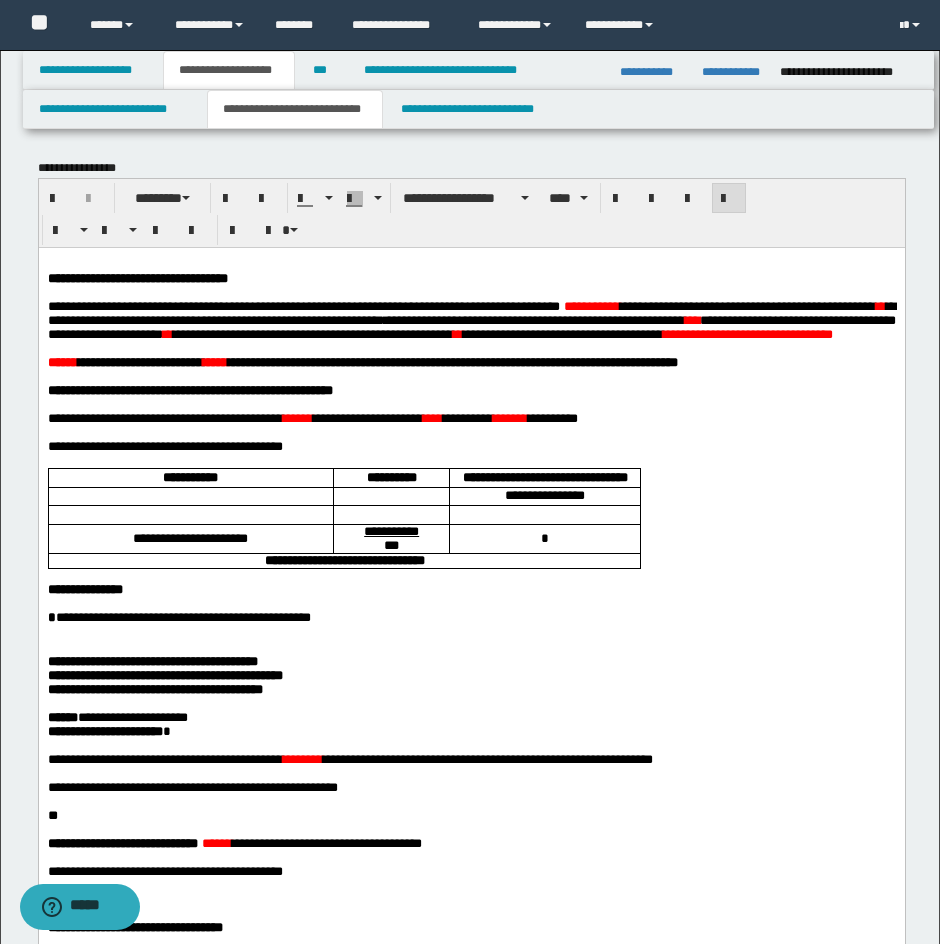 click on "**" at bounding box center [880, 305] 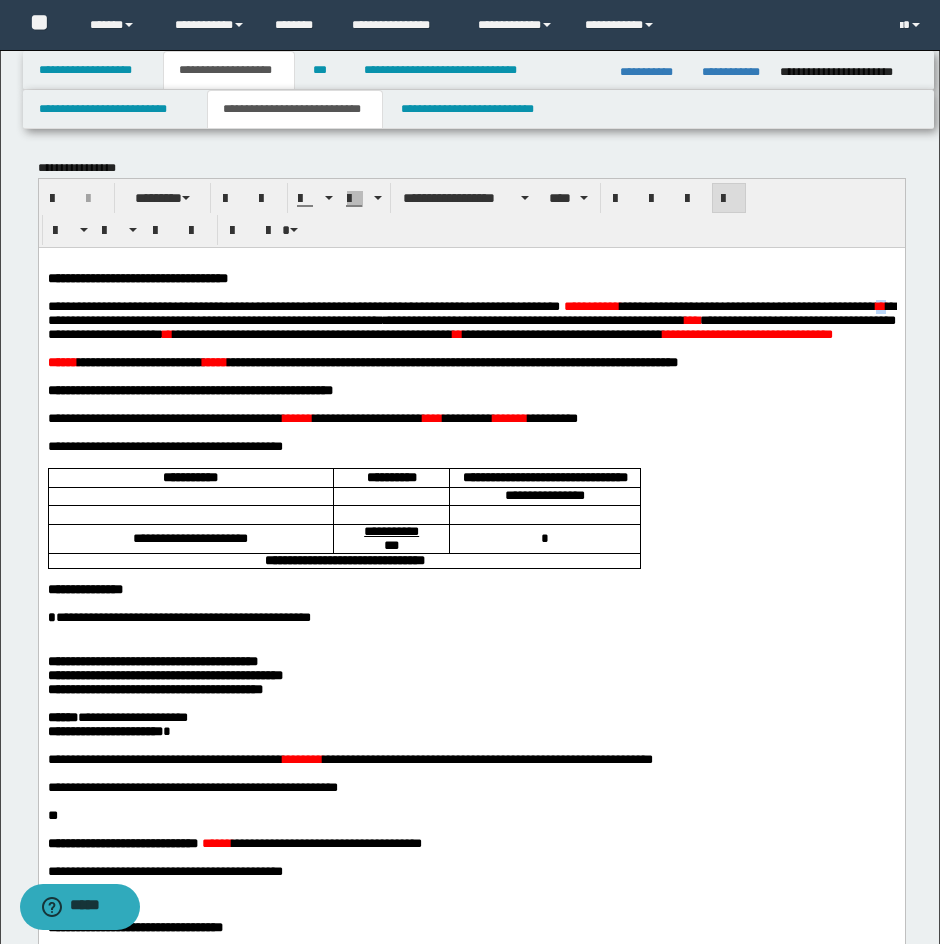 click on "**" at bounding box center [880, 305] 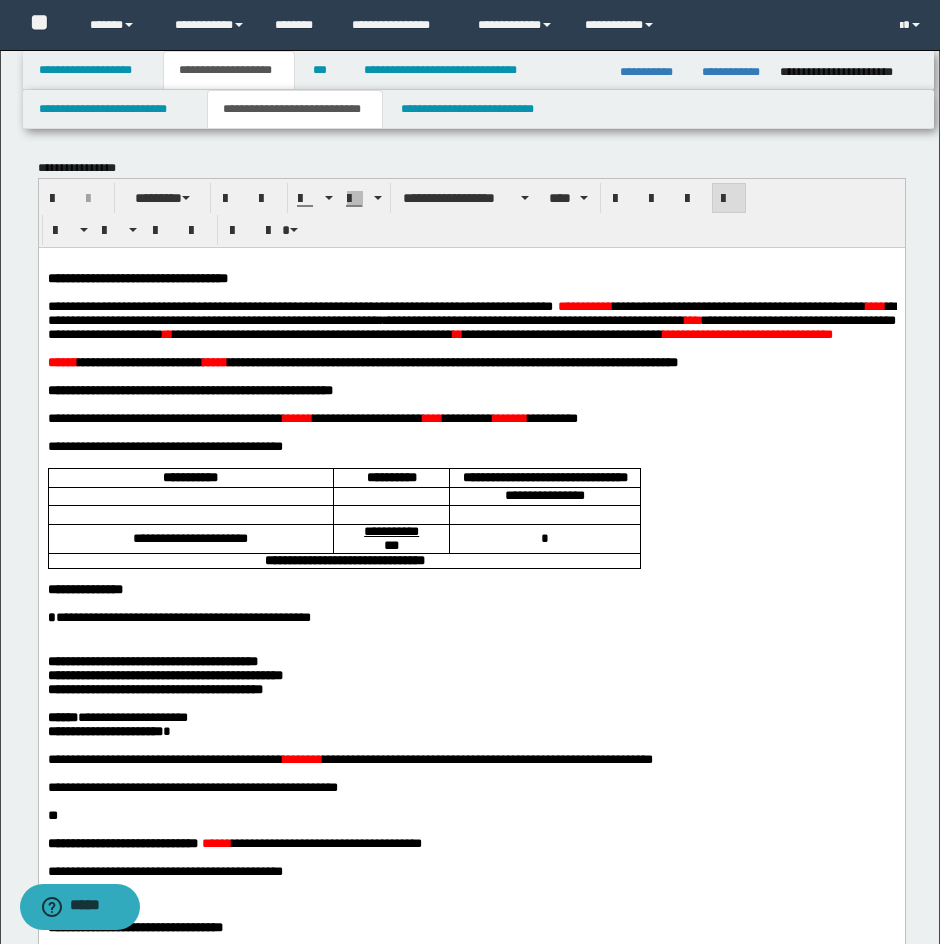 click on "***" at bounding box center [691, 319] 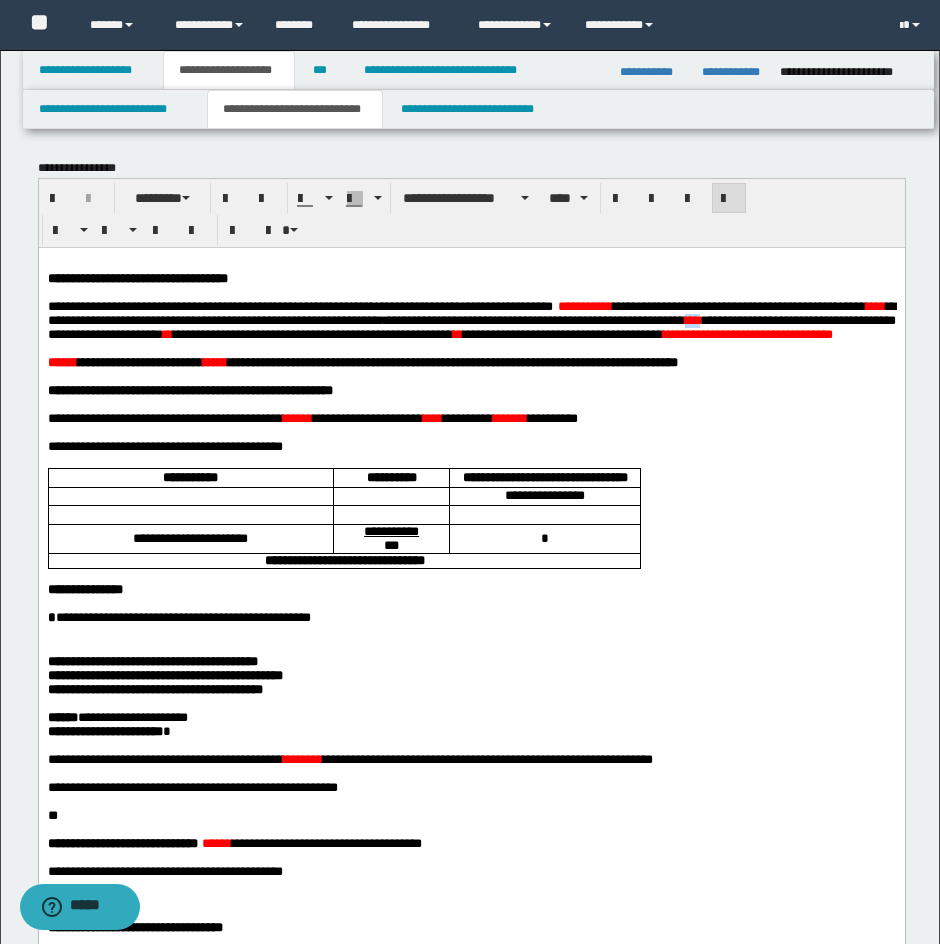 click on "***" at bounding box center [691, 319] 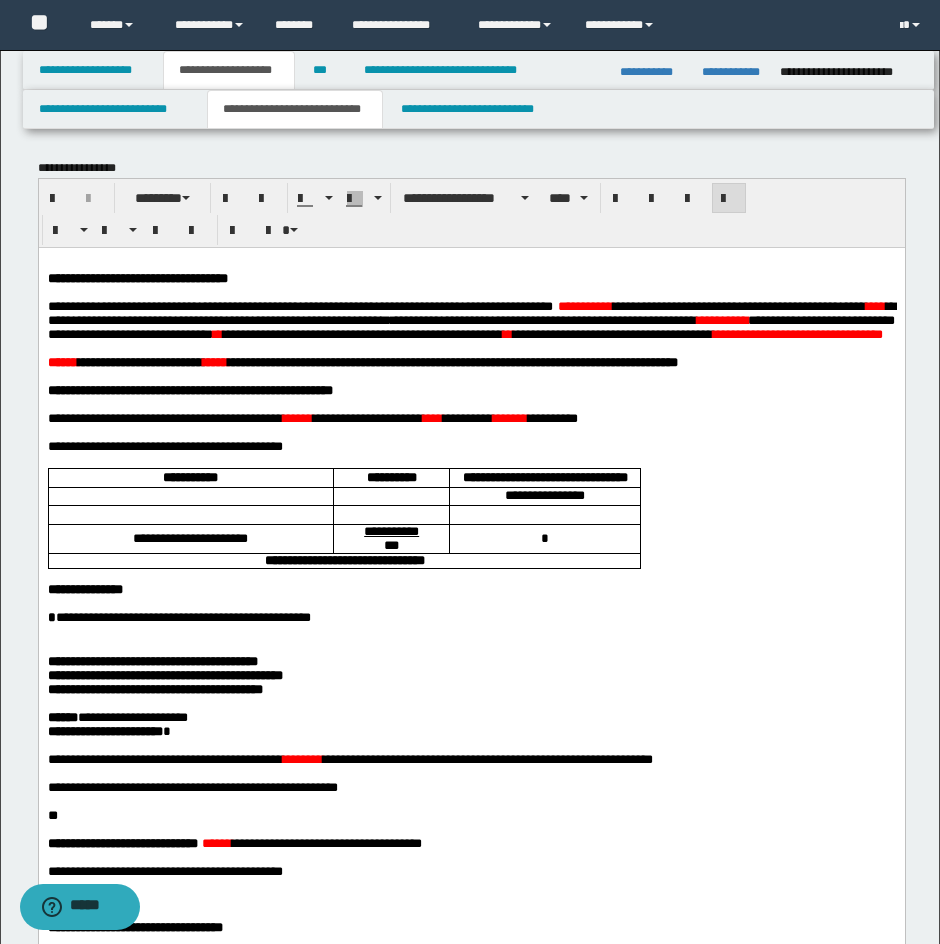 click on "**" at bounding box center [217, 333] 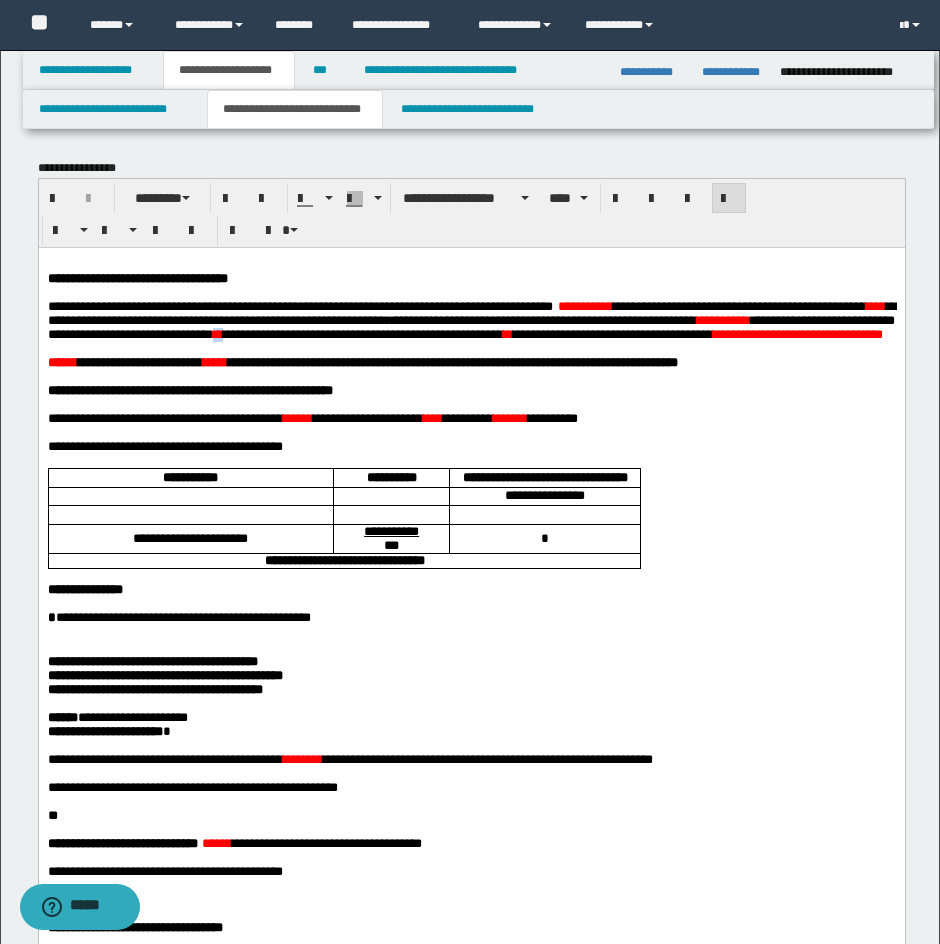 click on "**" at bounding box center (217, 333) 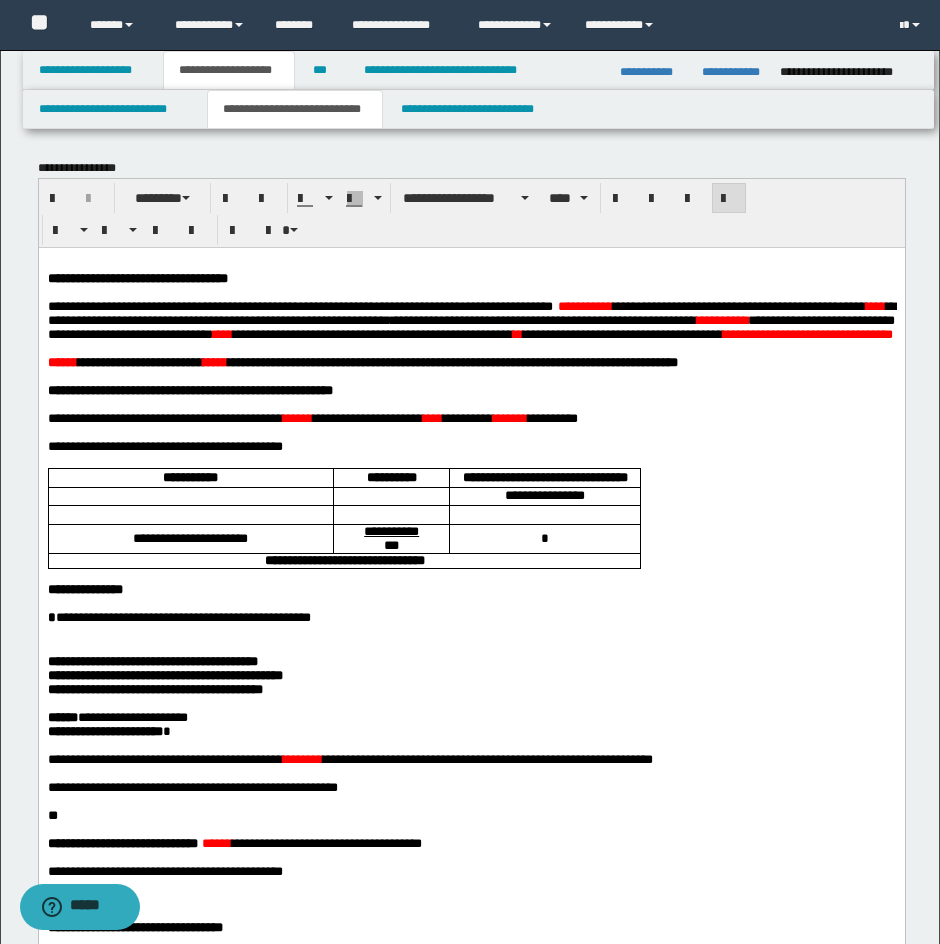 click on "**" at bounding box center (517, 333) 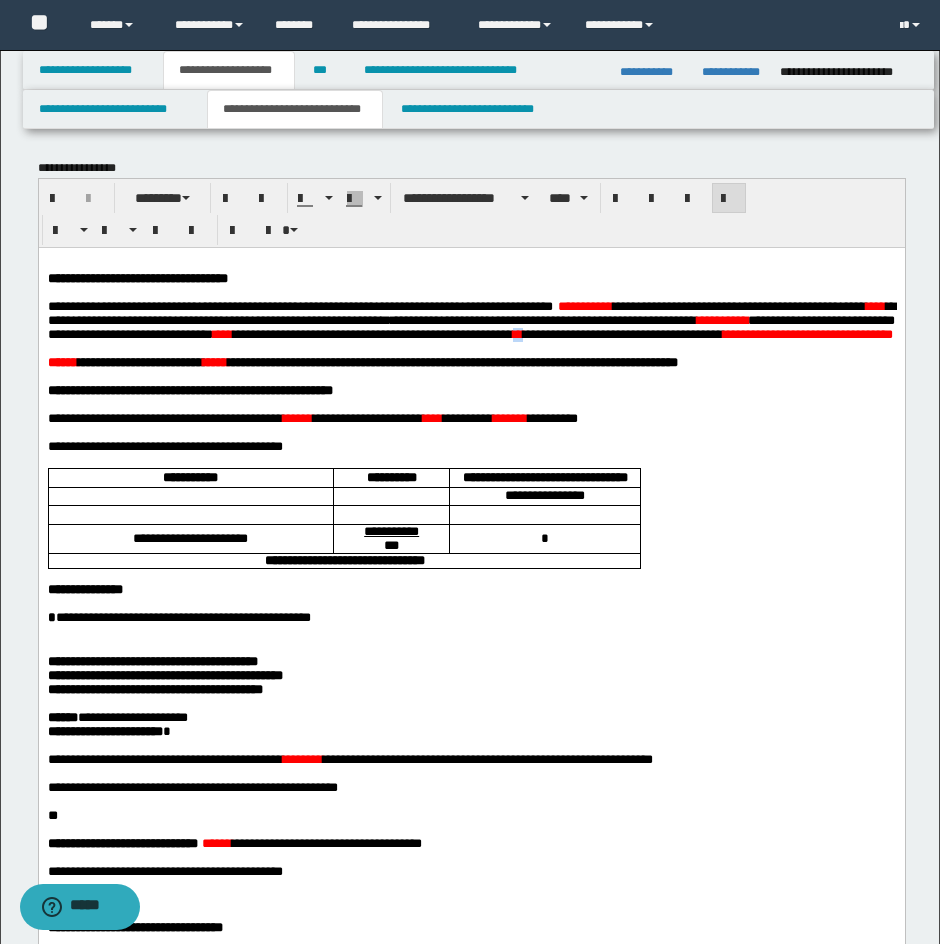 click on "**" at bounding box center [517, 333] 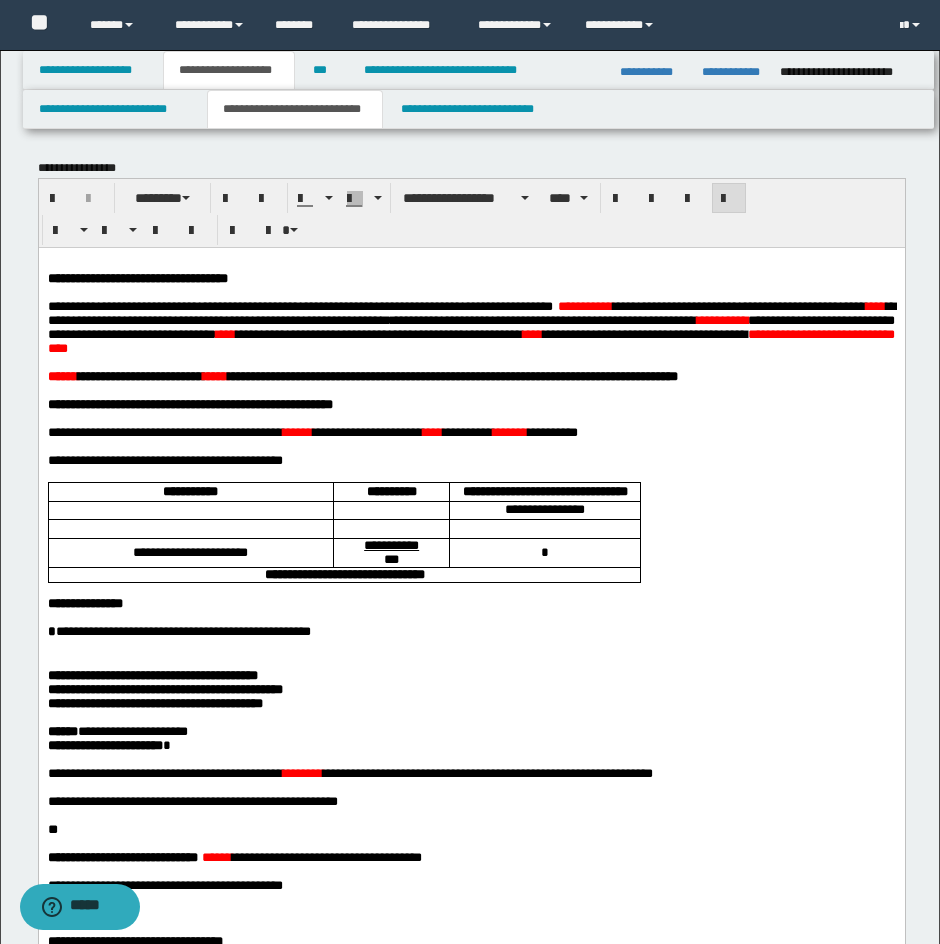 click on "**********" at bounding box center [470, 340] 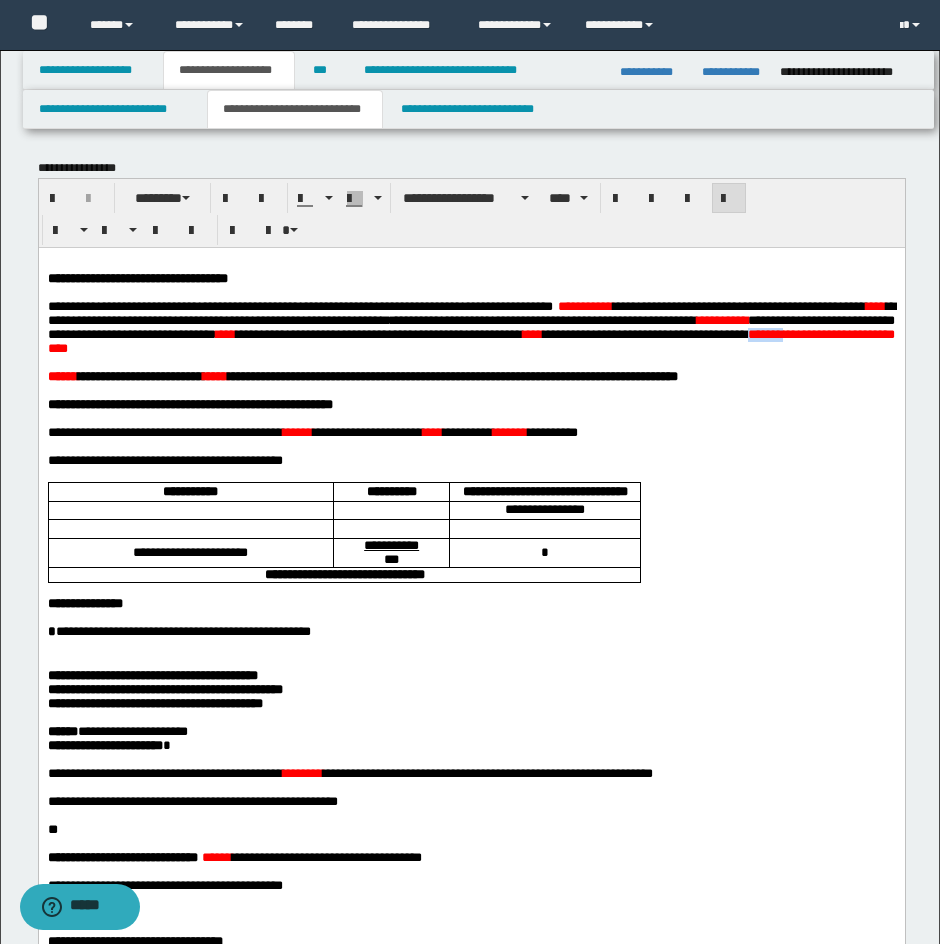 click on "**********" at bounding box center (470, 340) 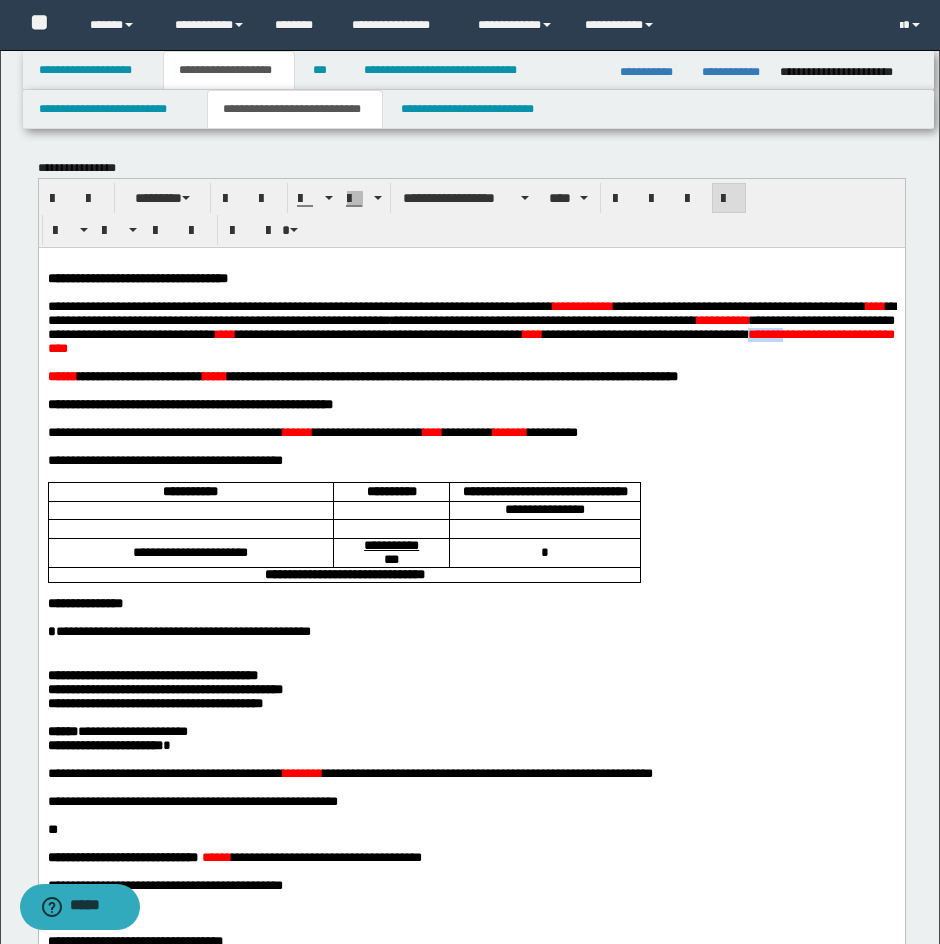 click on "**********" at bounding box center [470, 340] 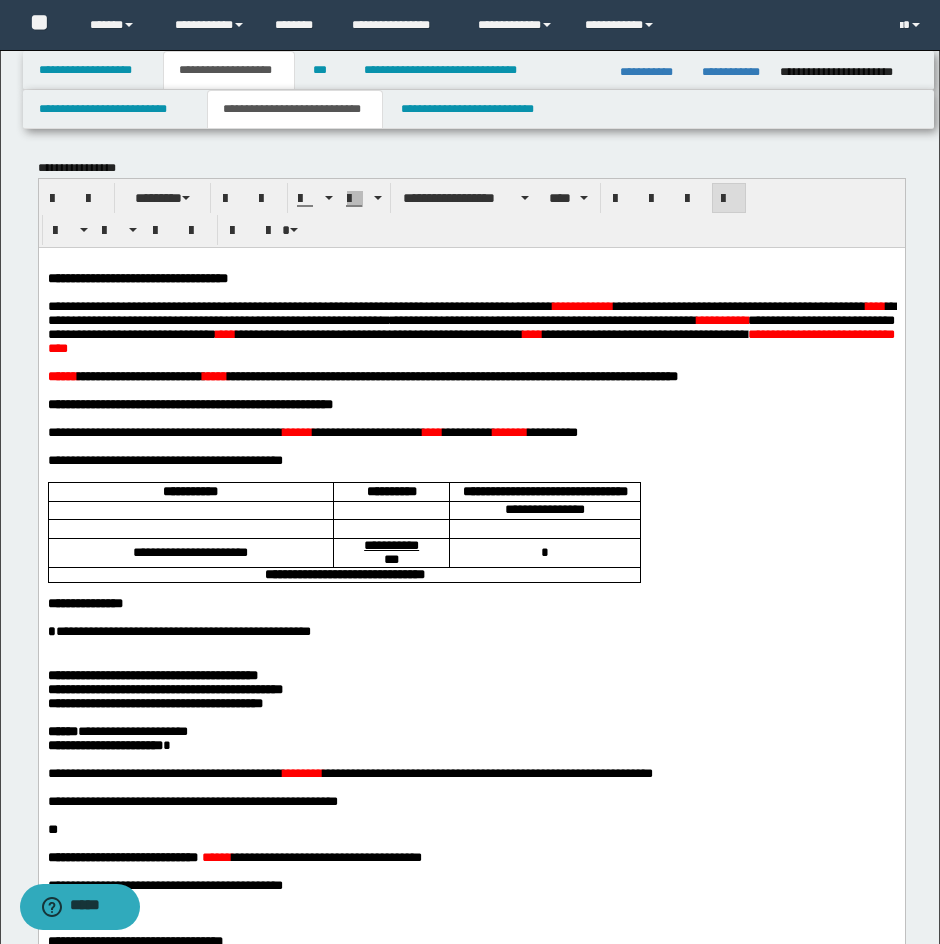 click on "**********" at bounding box center [470, 340] 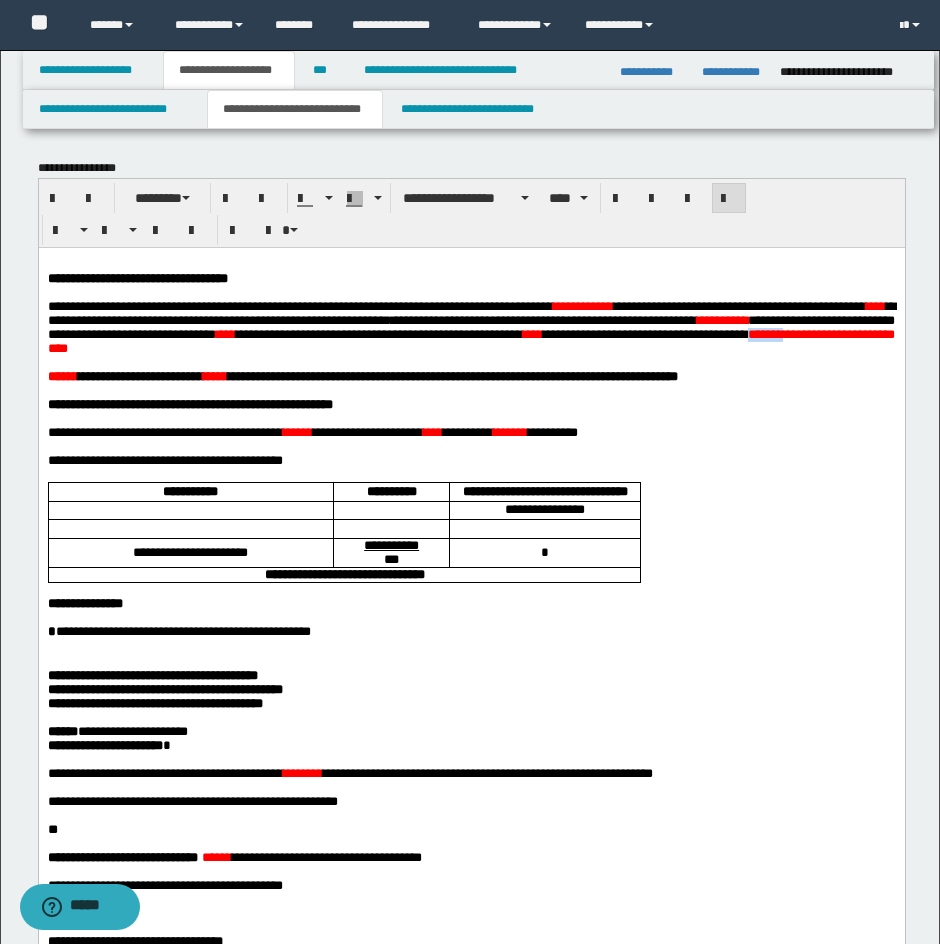 click on "**********" at bounding box center (470, 340) 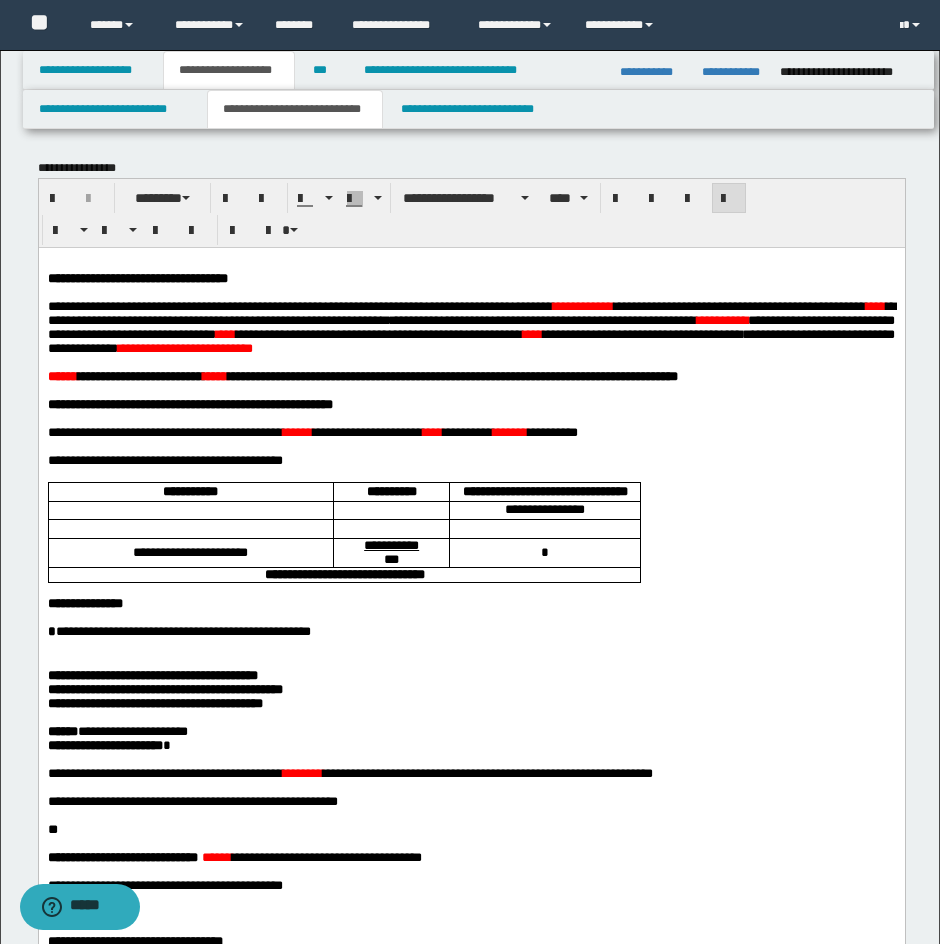 click on "**********" at bounding box center [471, 327] 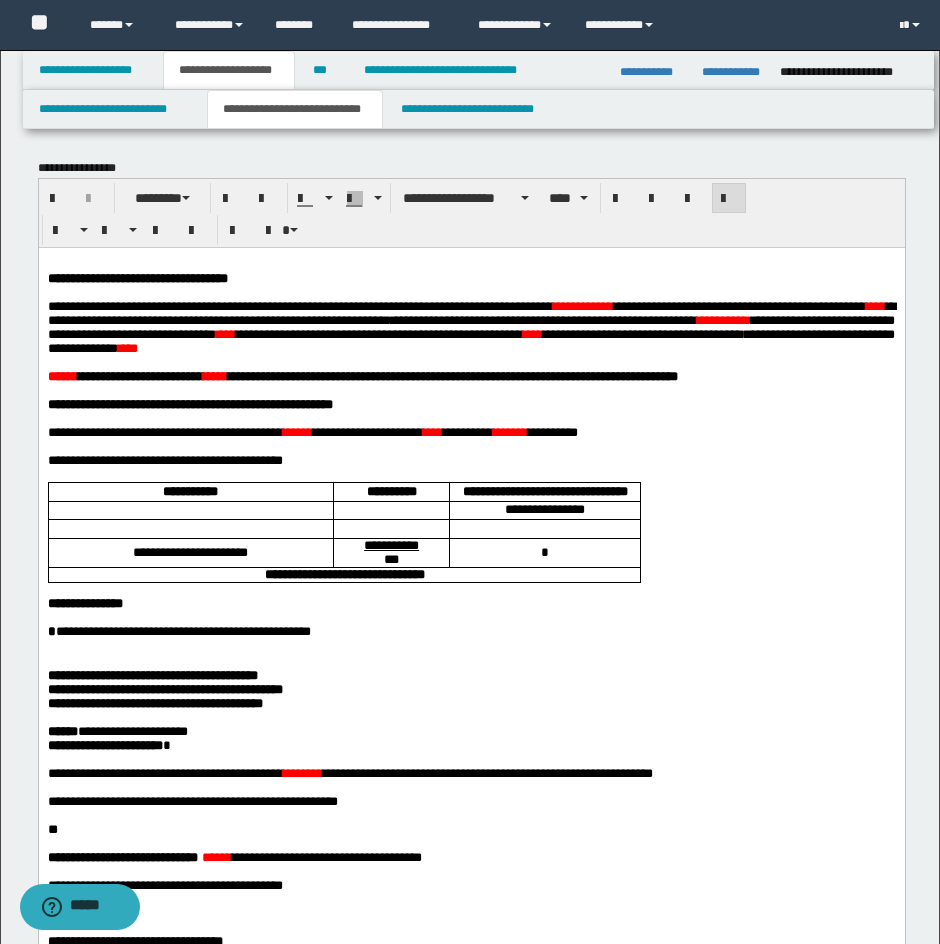 click on "****" at bounding box center [127, 347] 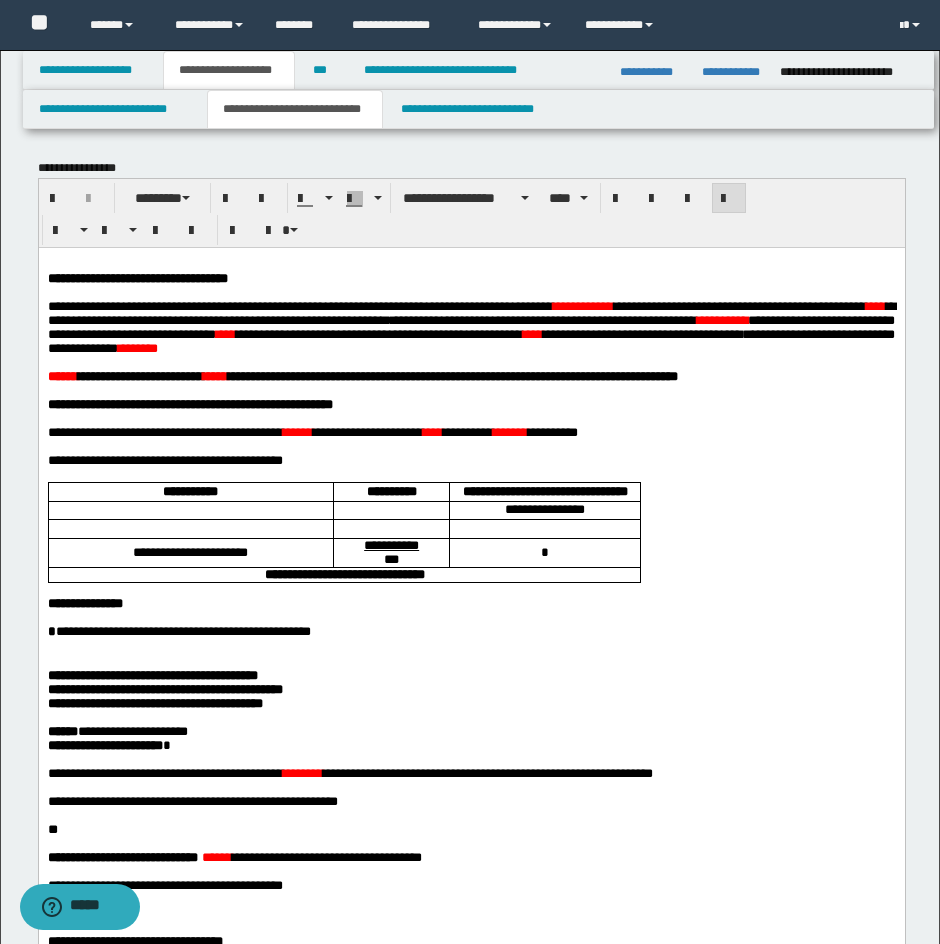 click on "**********" at bounding box center [470, 340] 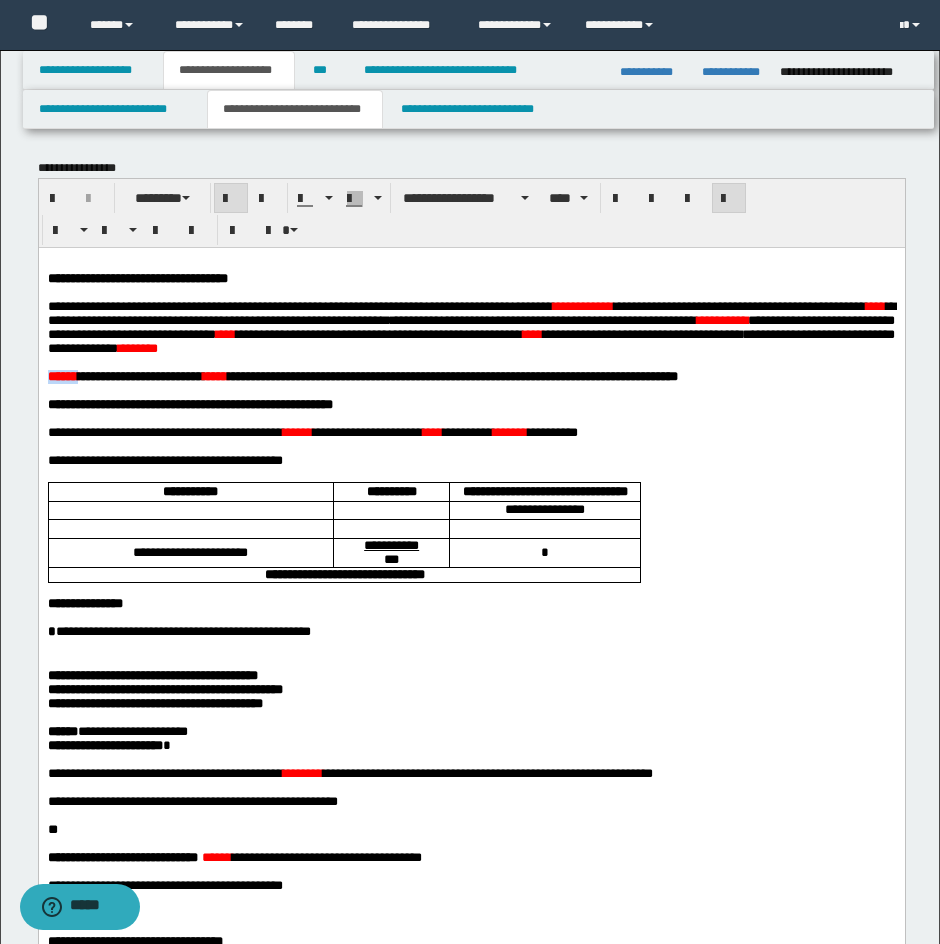 click on "*****" at bounding box center [62, 375] 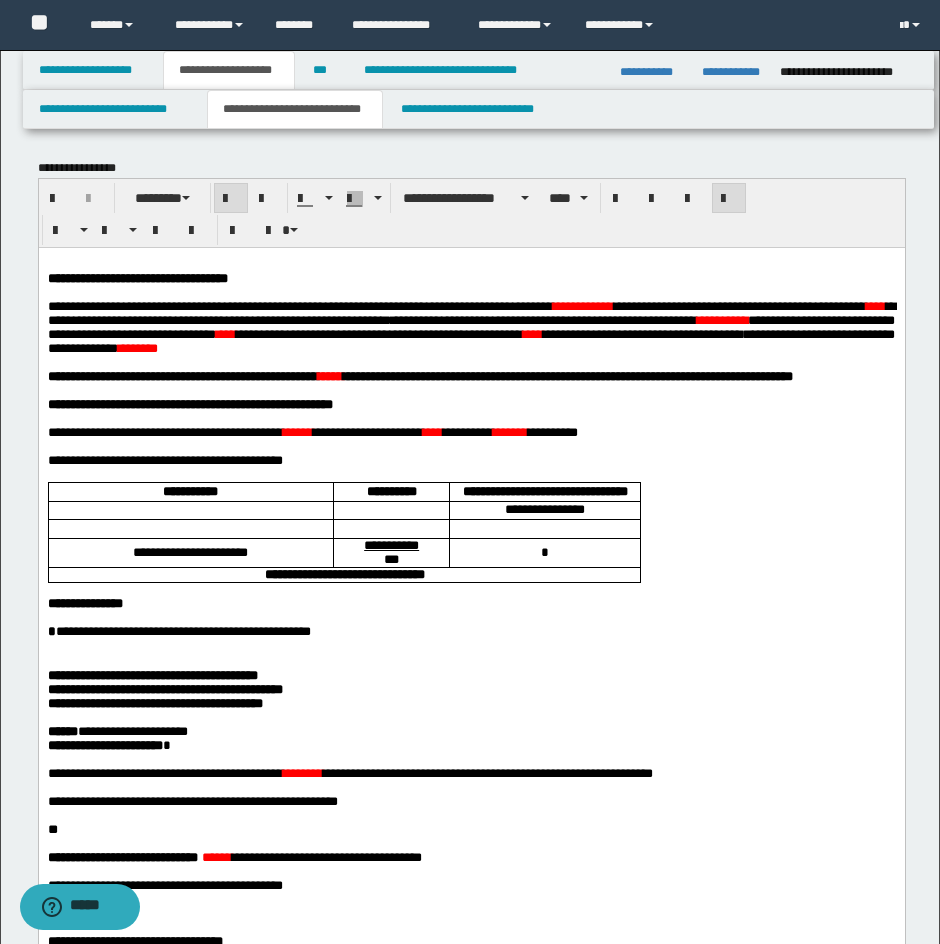 click at bounding box center (471, 292) 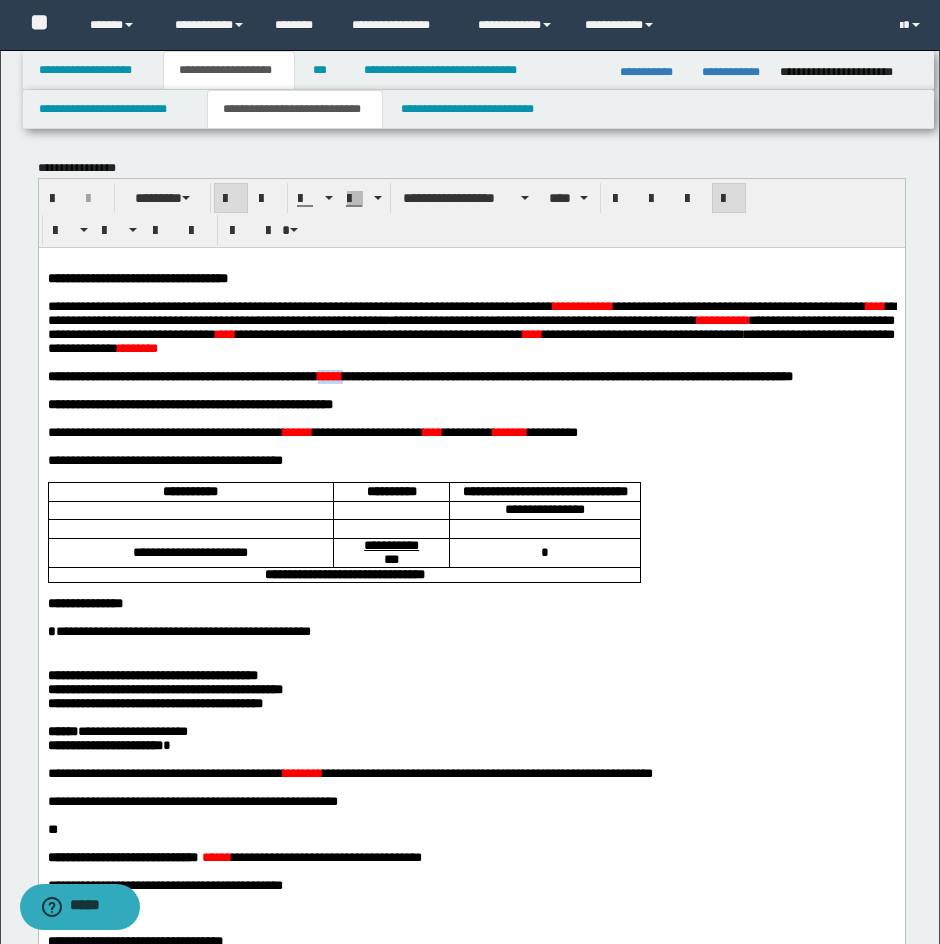 click on "*****" at bounding box center [329, 375] 